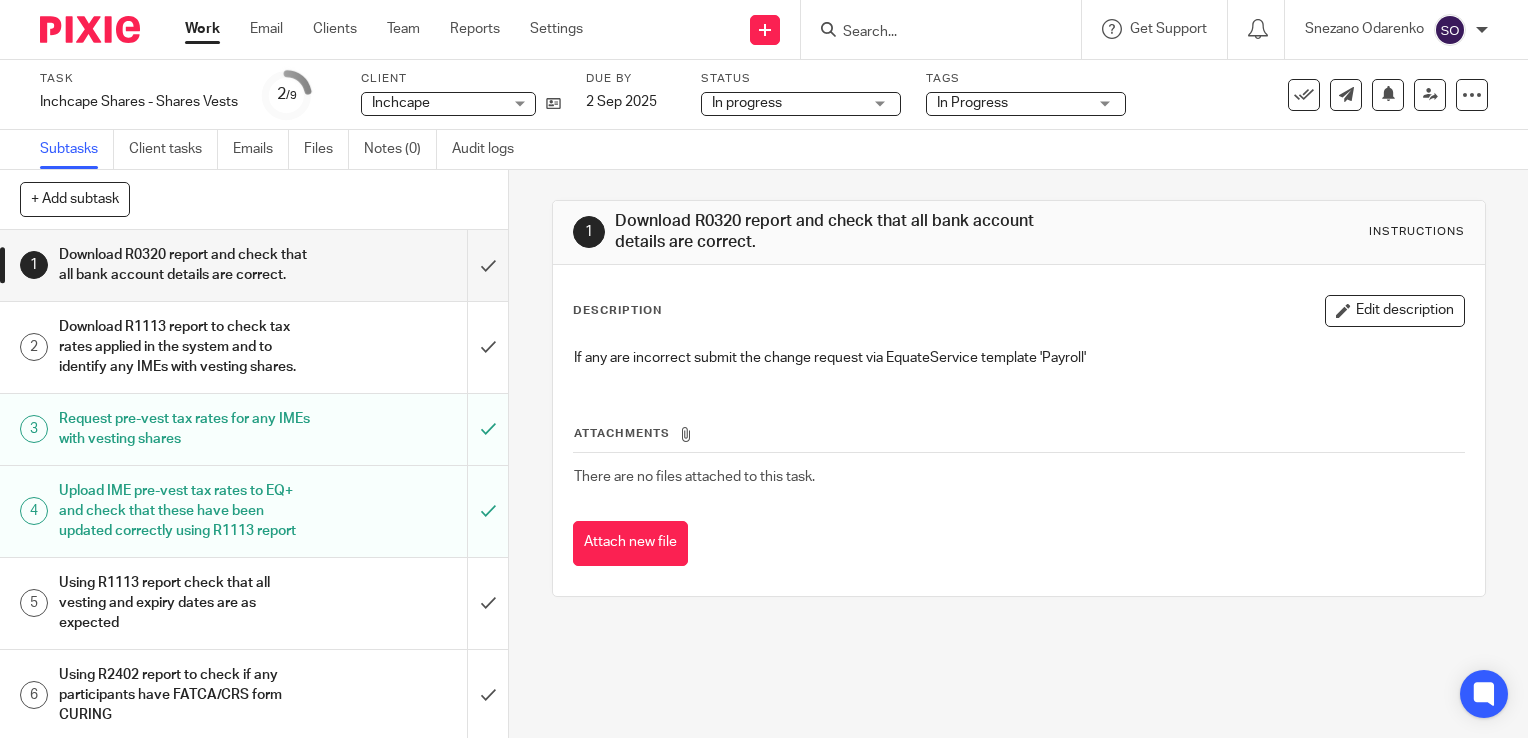 scroll, scrollTop: 0, scrollLeft: 0, axis: both 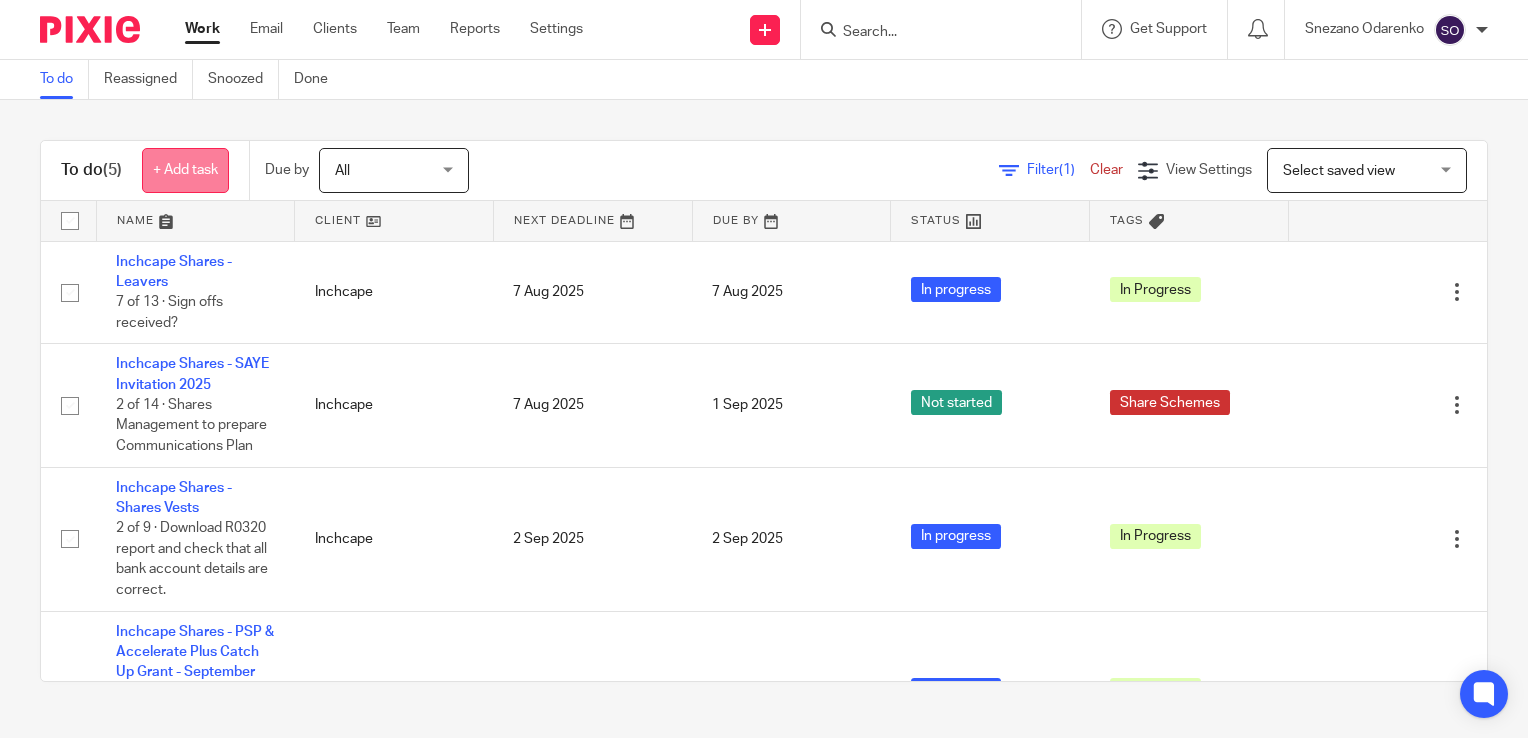 click on "+ Add task" at bounding box center (185, 170) 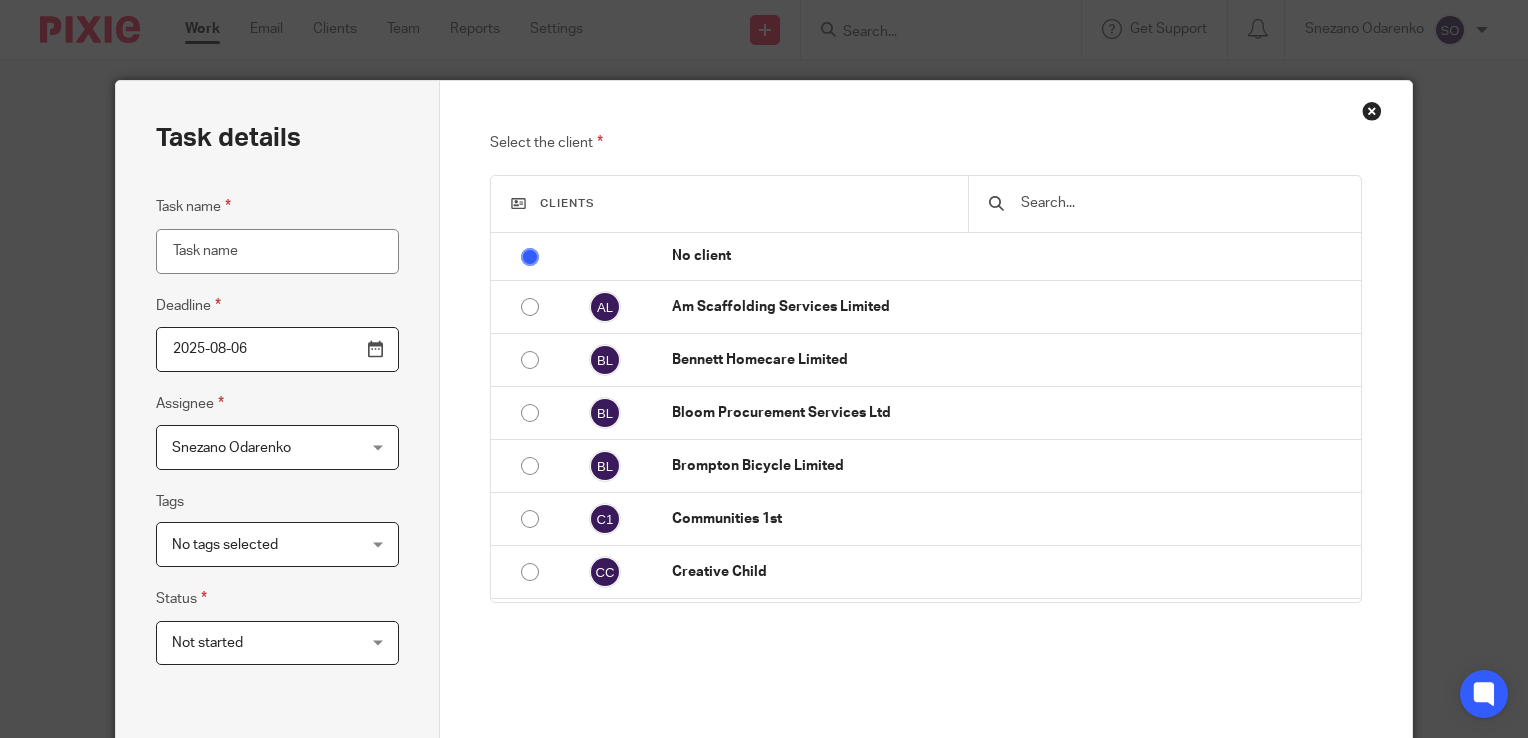 scroll, scrollTop: 0, scrollLeft: 0, axis: both 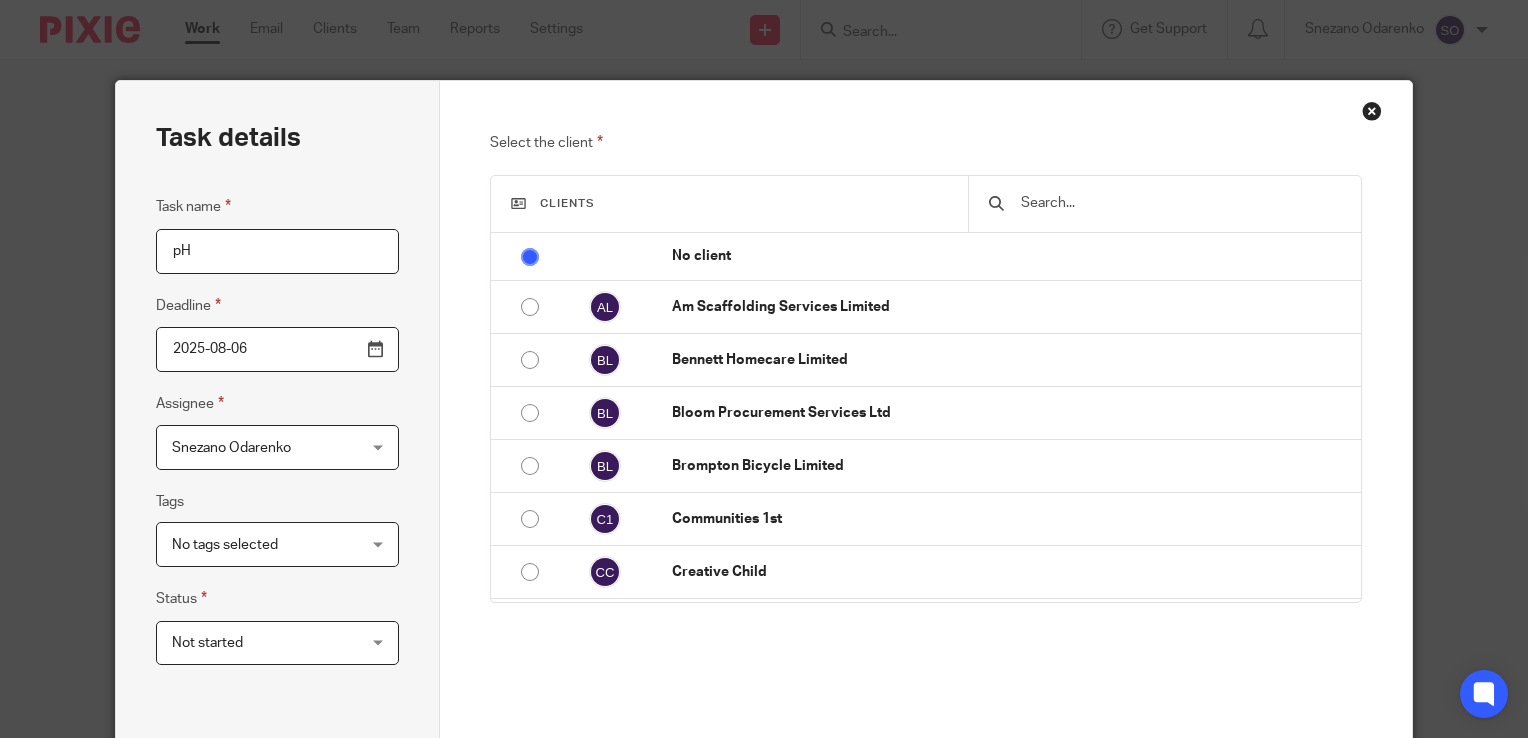 type on "p" 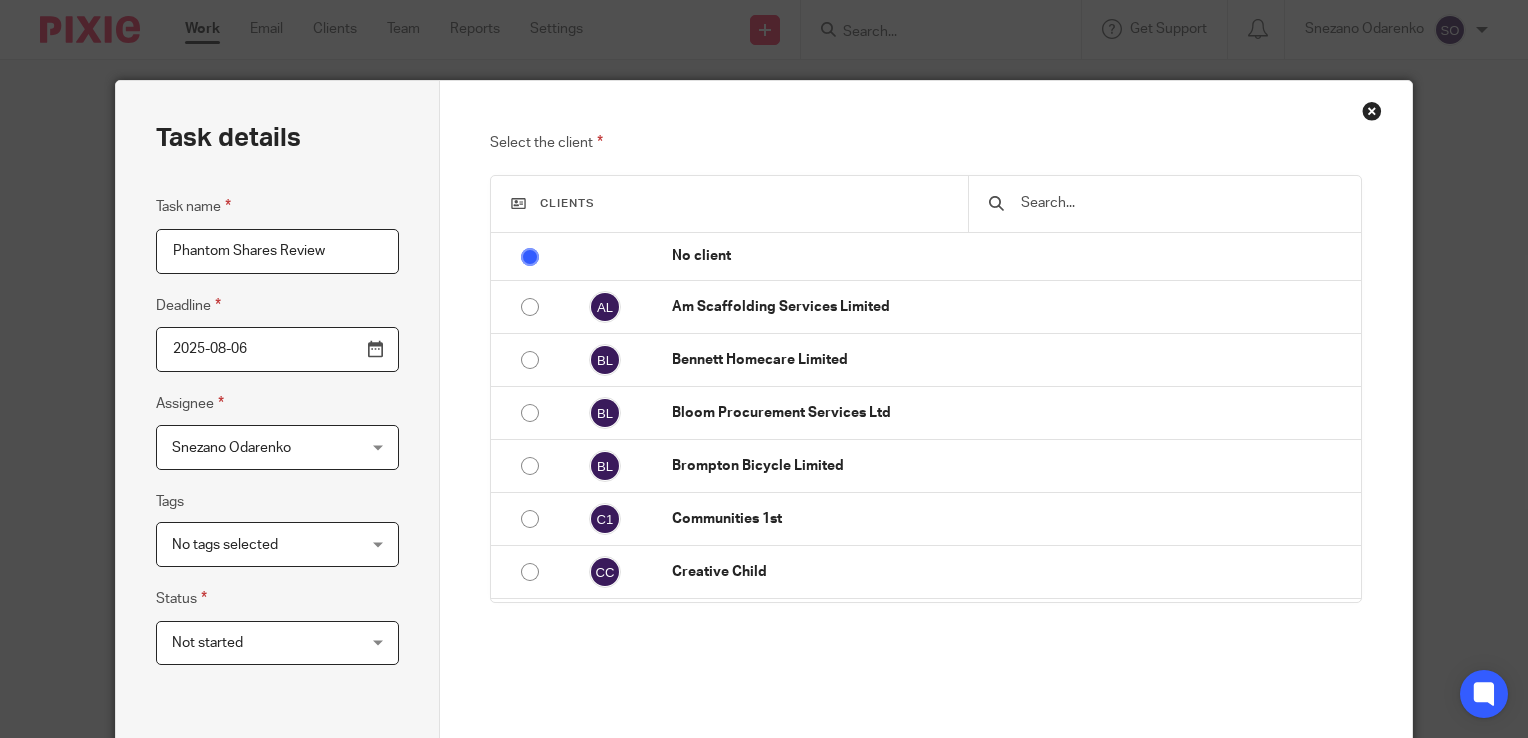 type on "Phantom Shares Review" 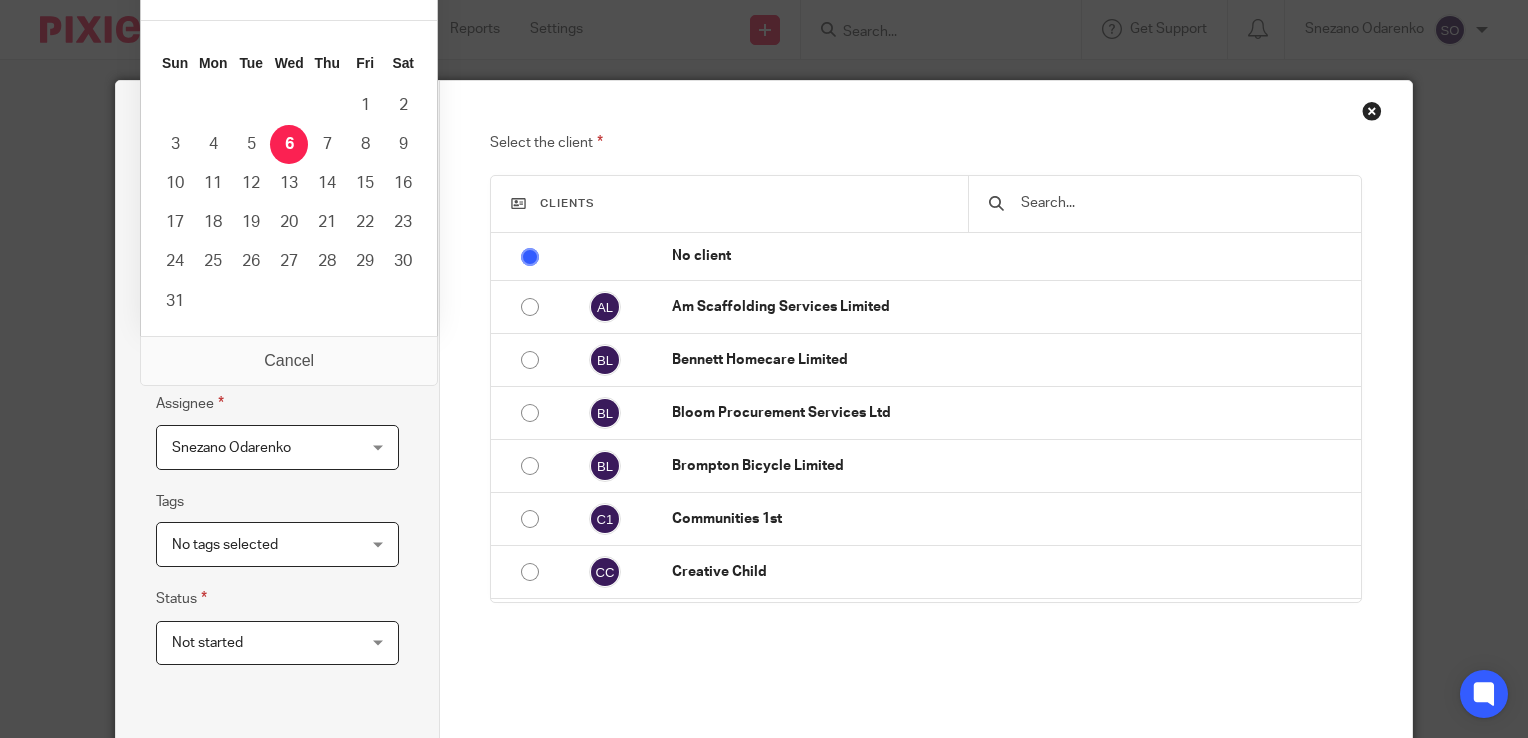 click on "2025-08-06" at bounding box center (277, 349) 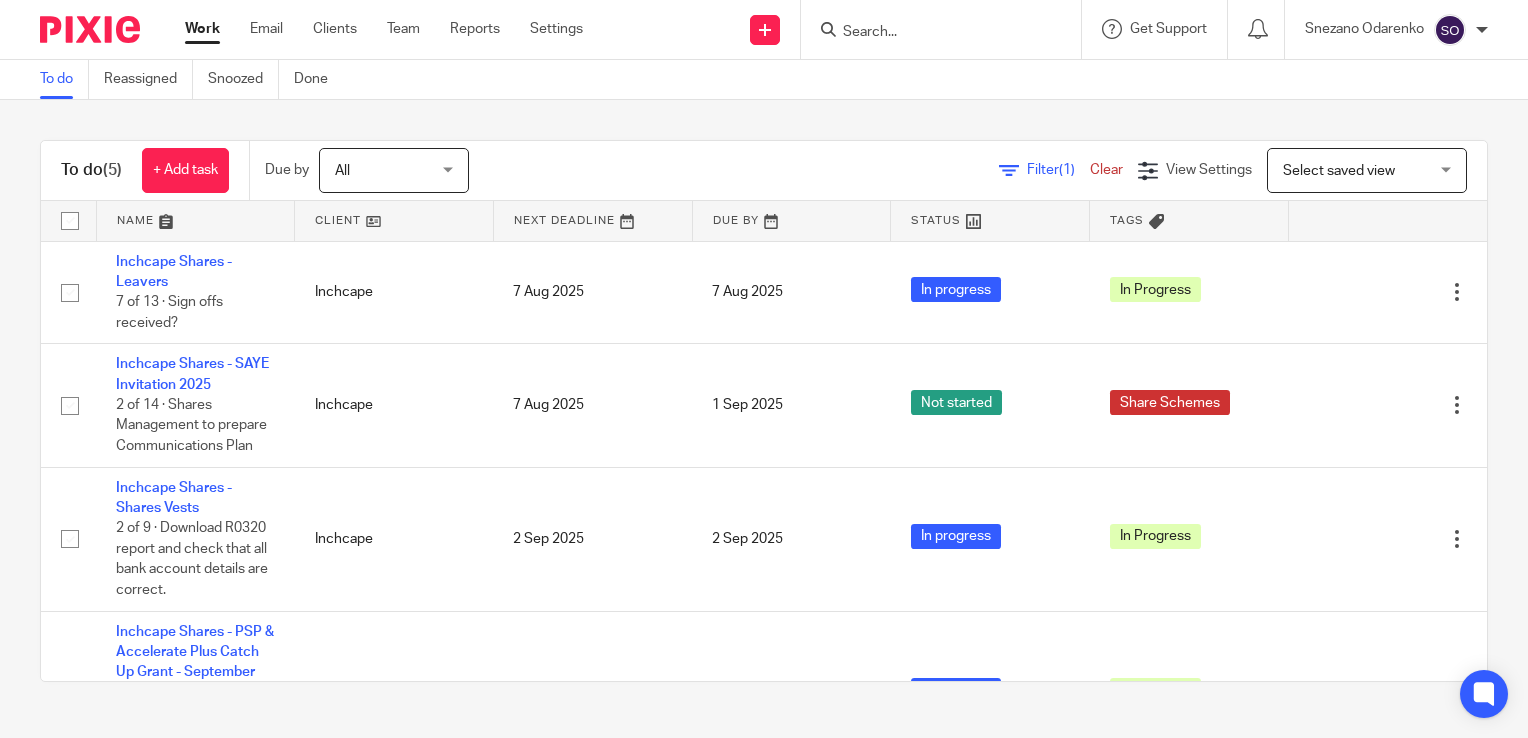 scroll, scrollTop: 0, scrollLeft: 0, axis: both 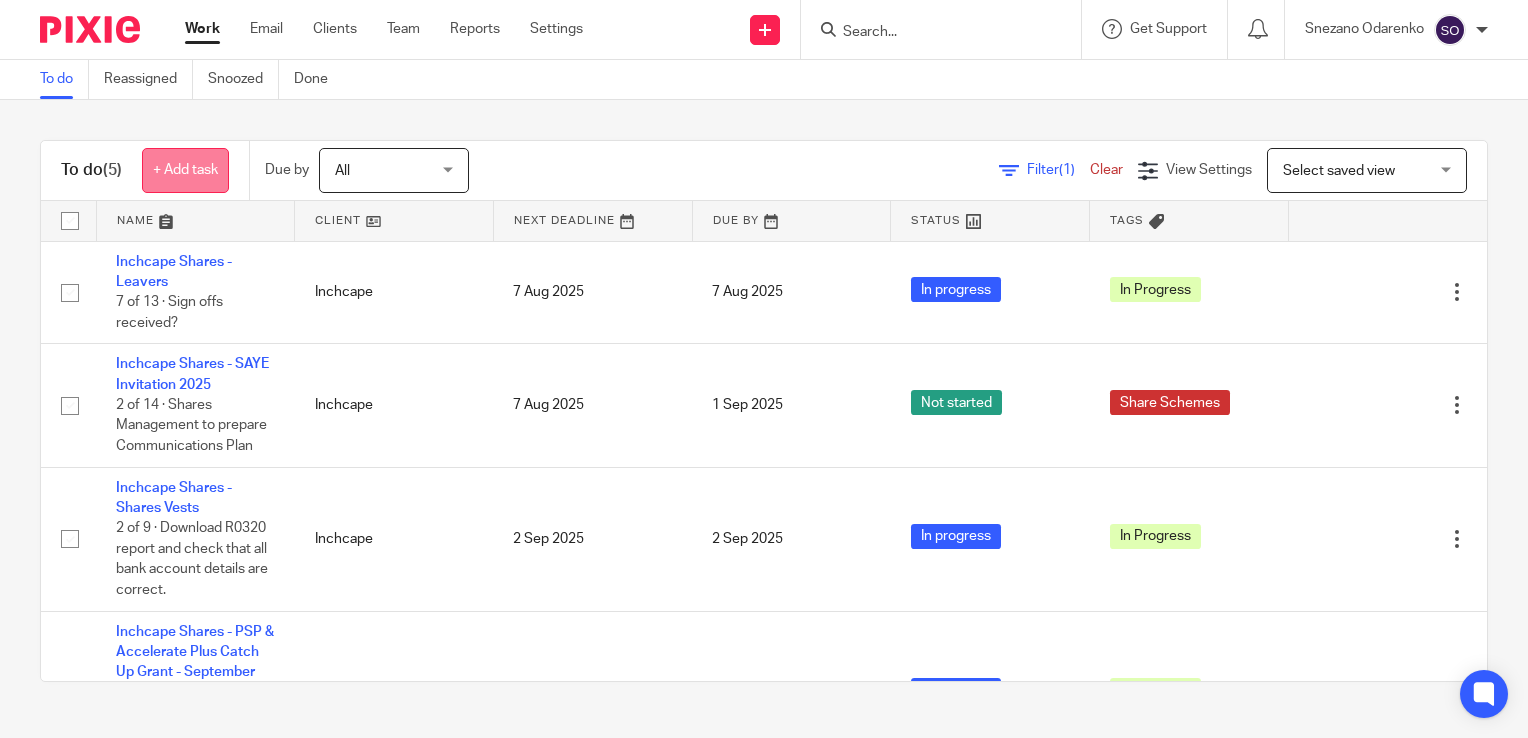 click on "+ Add task" at bounding box center [185, 170] 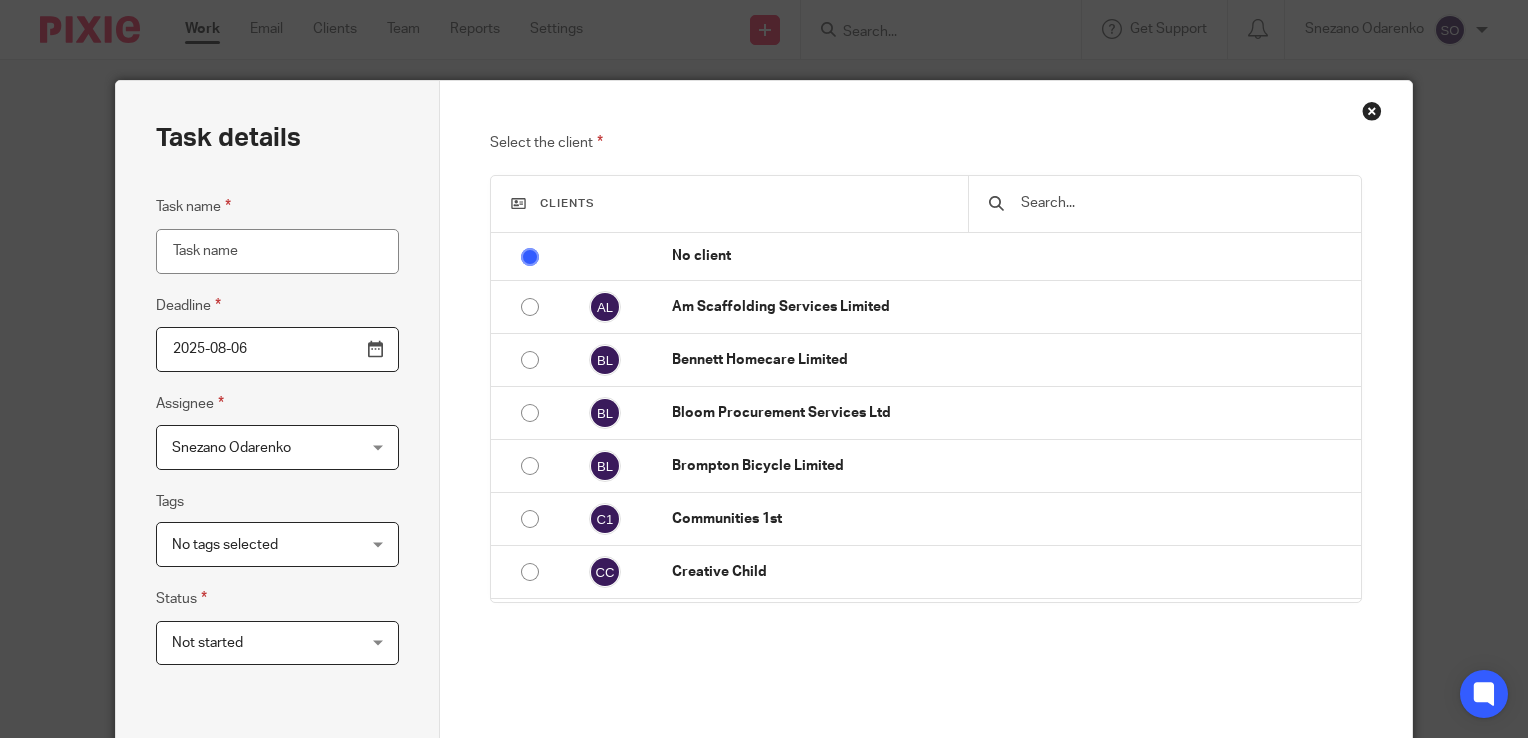 scroll, scrollTop: 0, scrollLeft: 0, axis: both 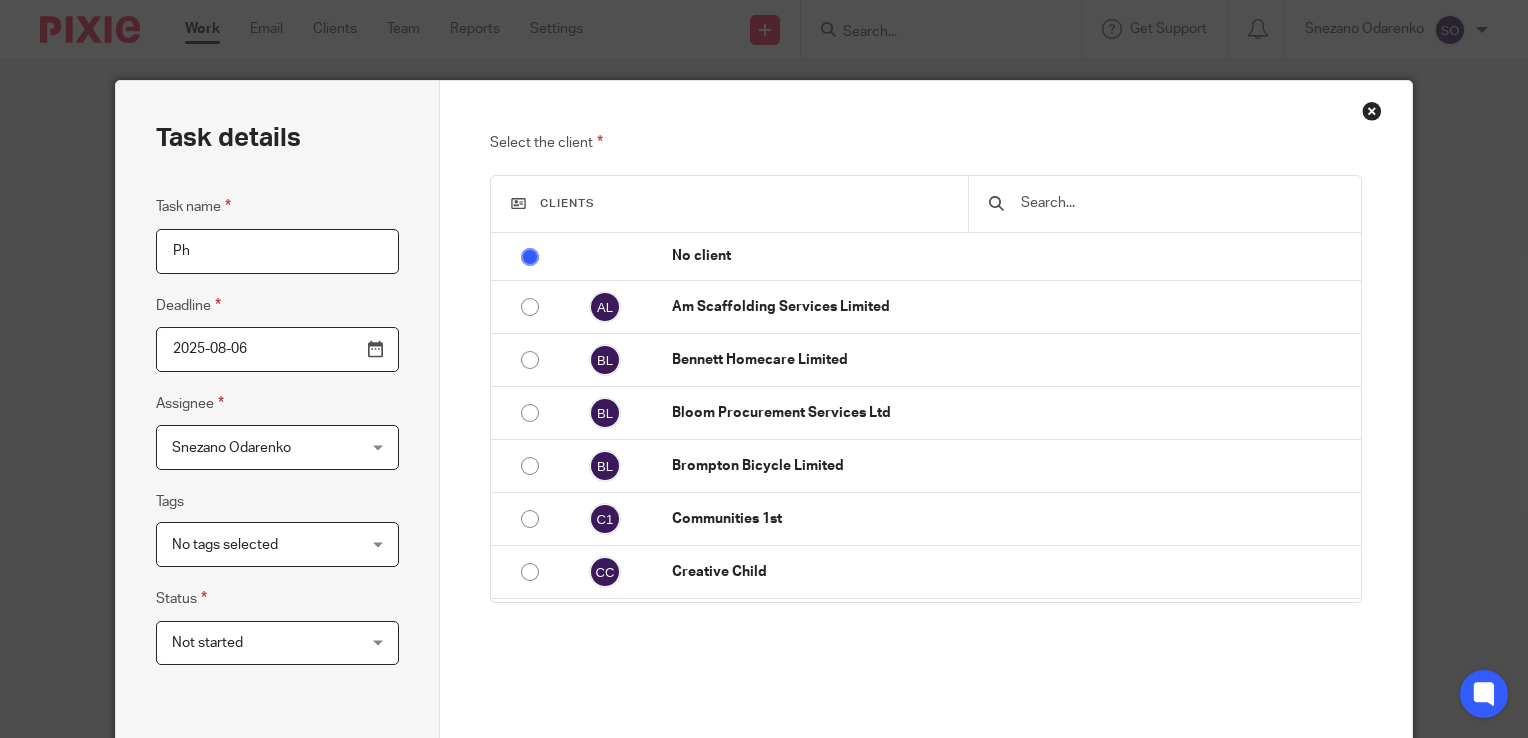 type on "P" 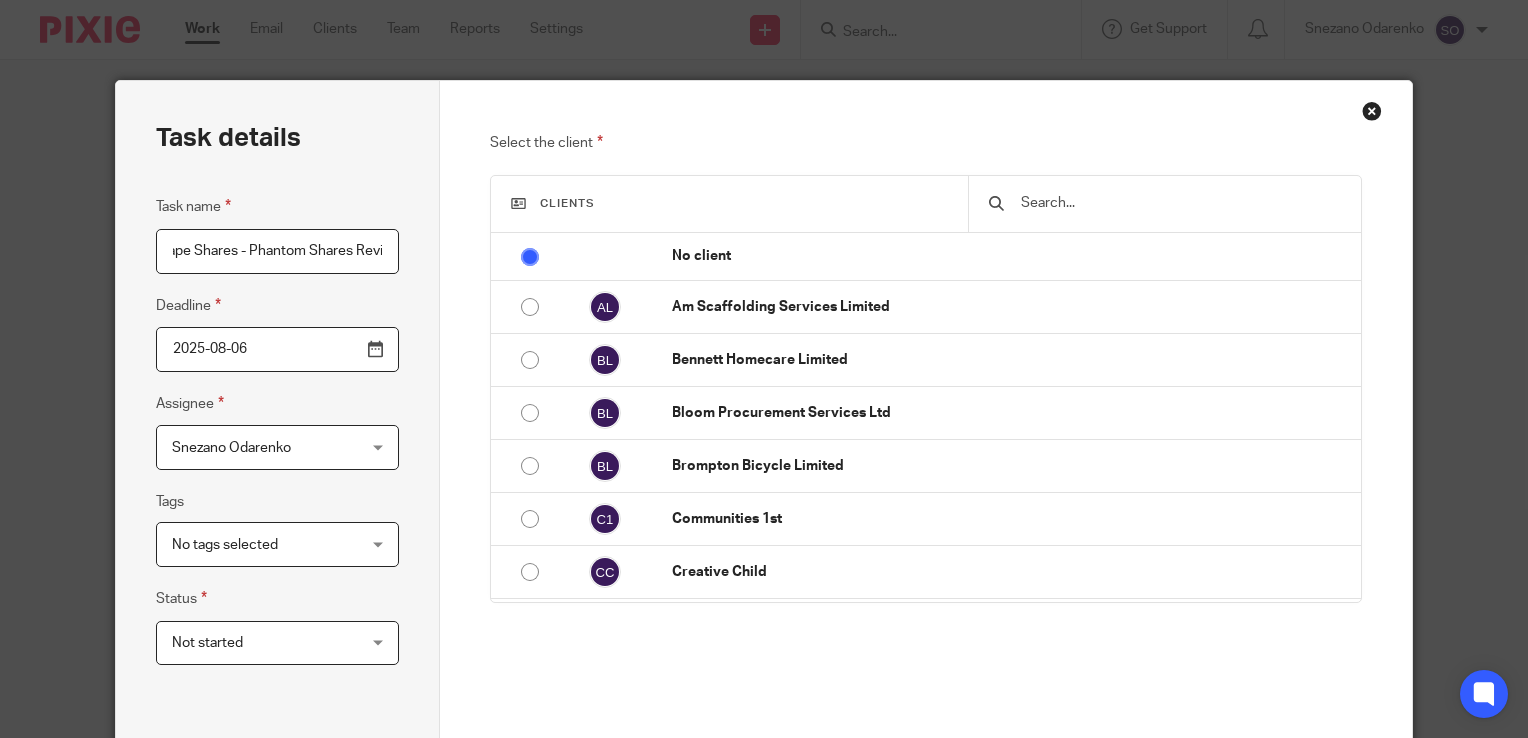 scroll, scrollTop: 0, scrollLeft: 58, axis: horizontal 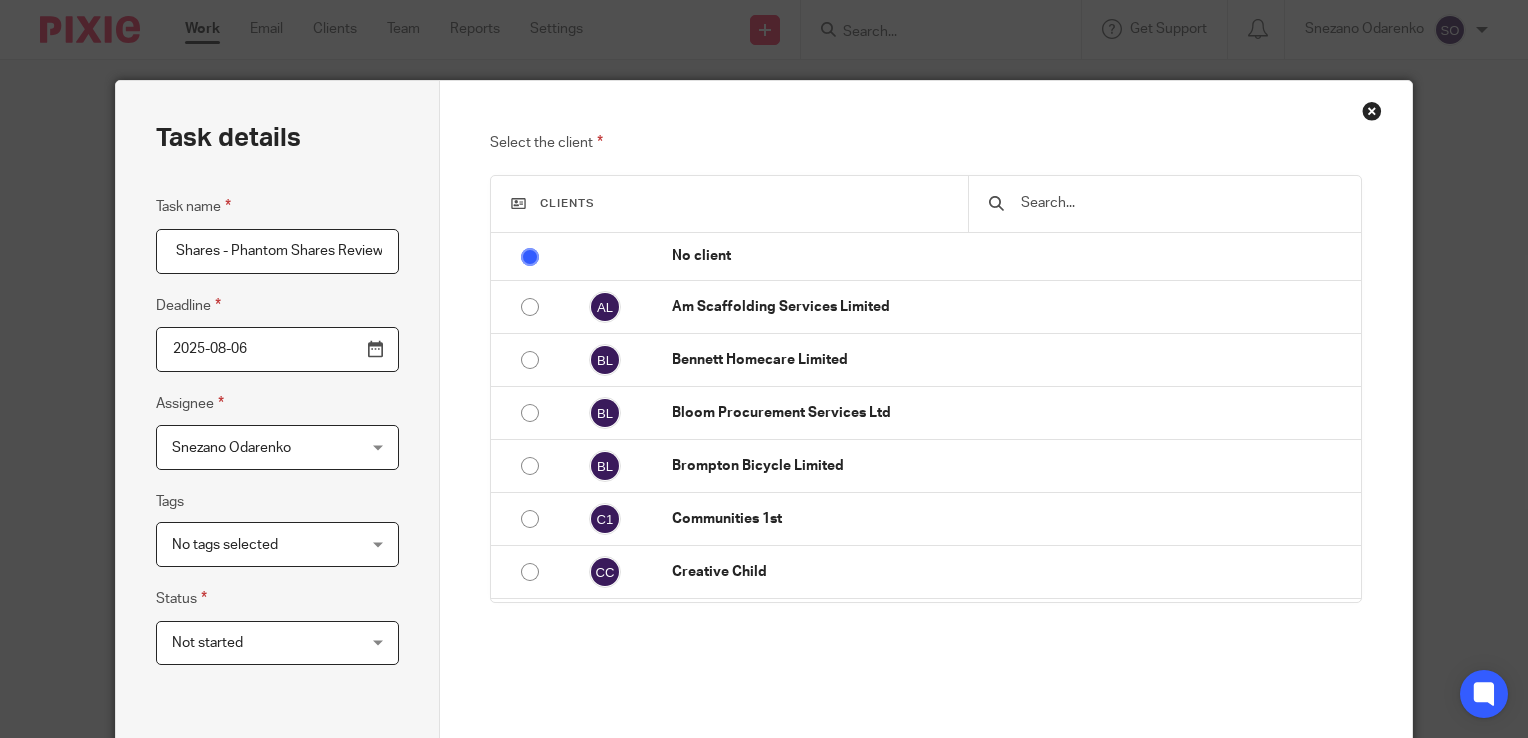 type on "Inchcape Shares - Phantom Shares Review" 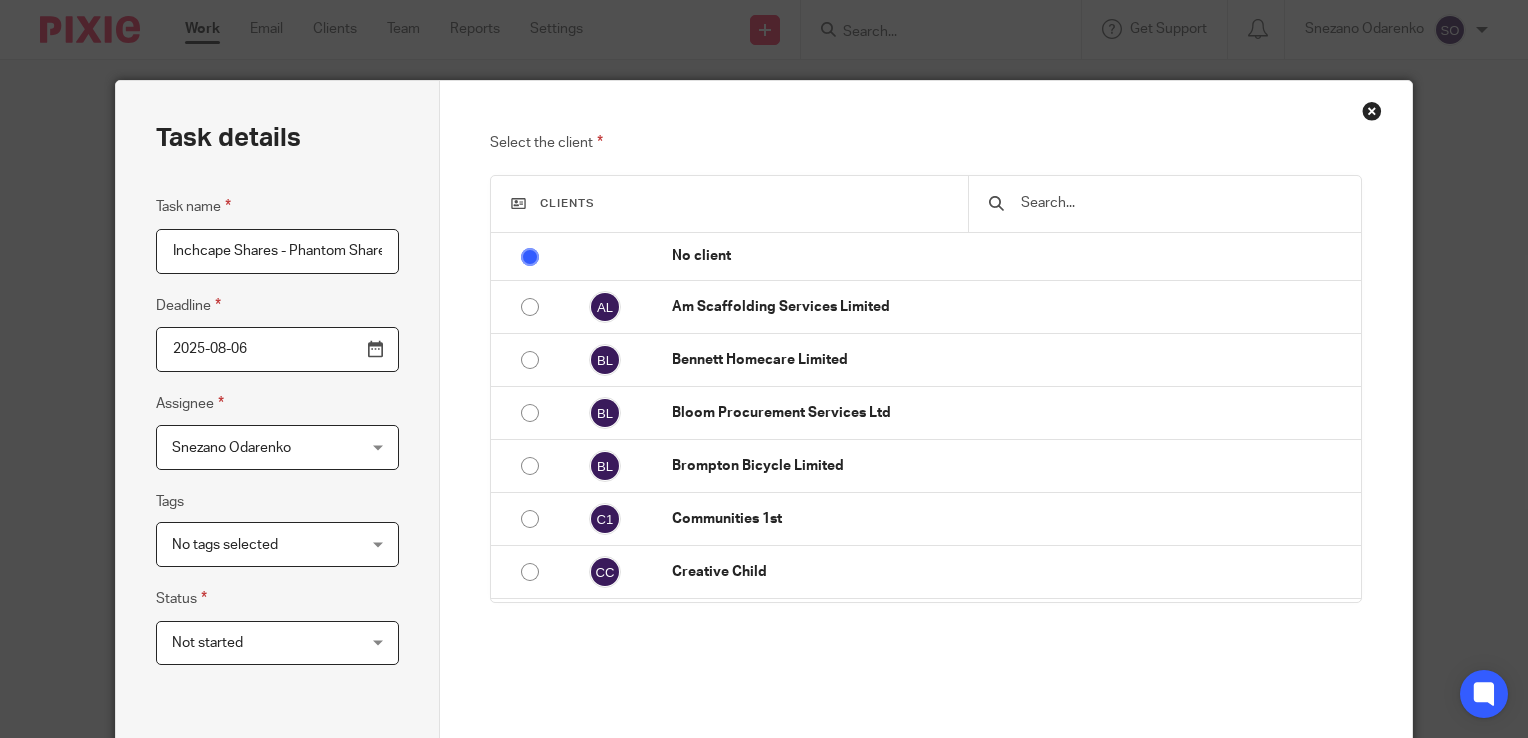 click on "Task details
Task name   Inchcape Shares - Phantom Shares Review
Deadline
2025-08-06   Assignee
Snezano Odarenko
Snezano Odarenko
Client manager
Alex Thompson
Alex Chambers
Anna Golebiewska
Emma Shone
Jordan Schofield
Kayleigh Wilson
Kirstie Commons
Lauren Ruffles
Mark Bentley
Morag Blackburn
Nic Johnson
Sam Collins
Sam Williams
Scott Radford
Shannan Booth
Snezano Odarenko
11   Tags
No tags selected
Global Mobility
In Progress" at bounding box center [278, 476] 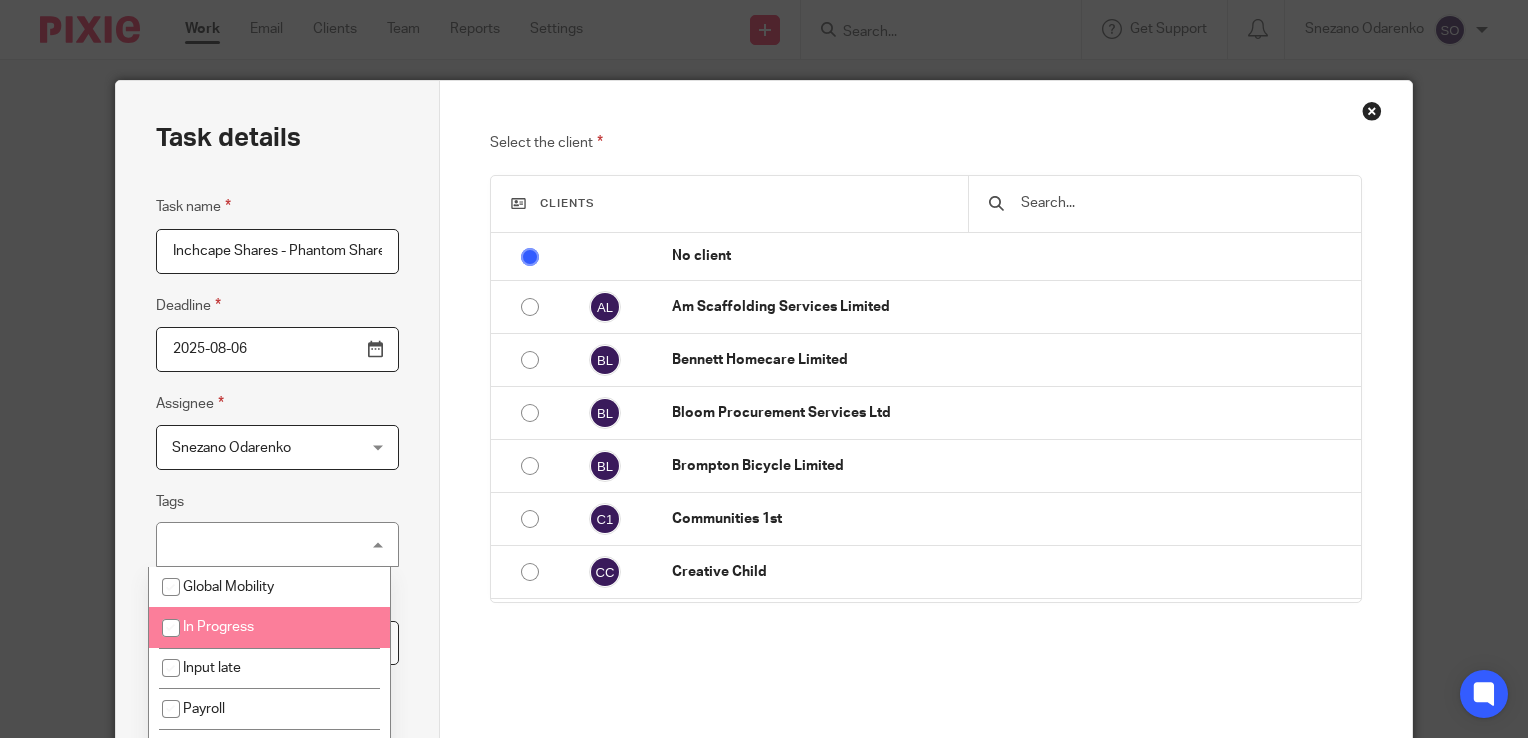 click at bounding box center (171, 628) 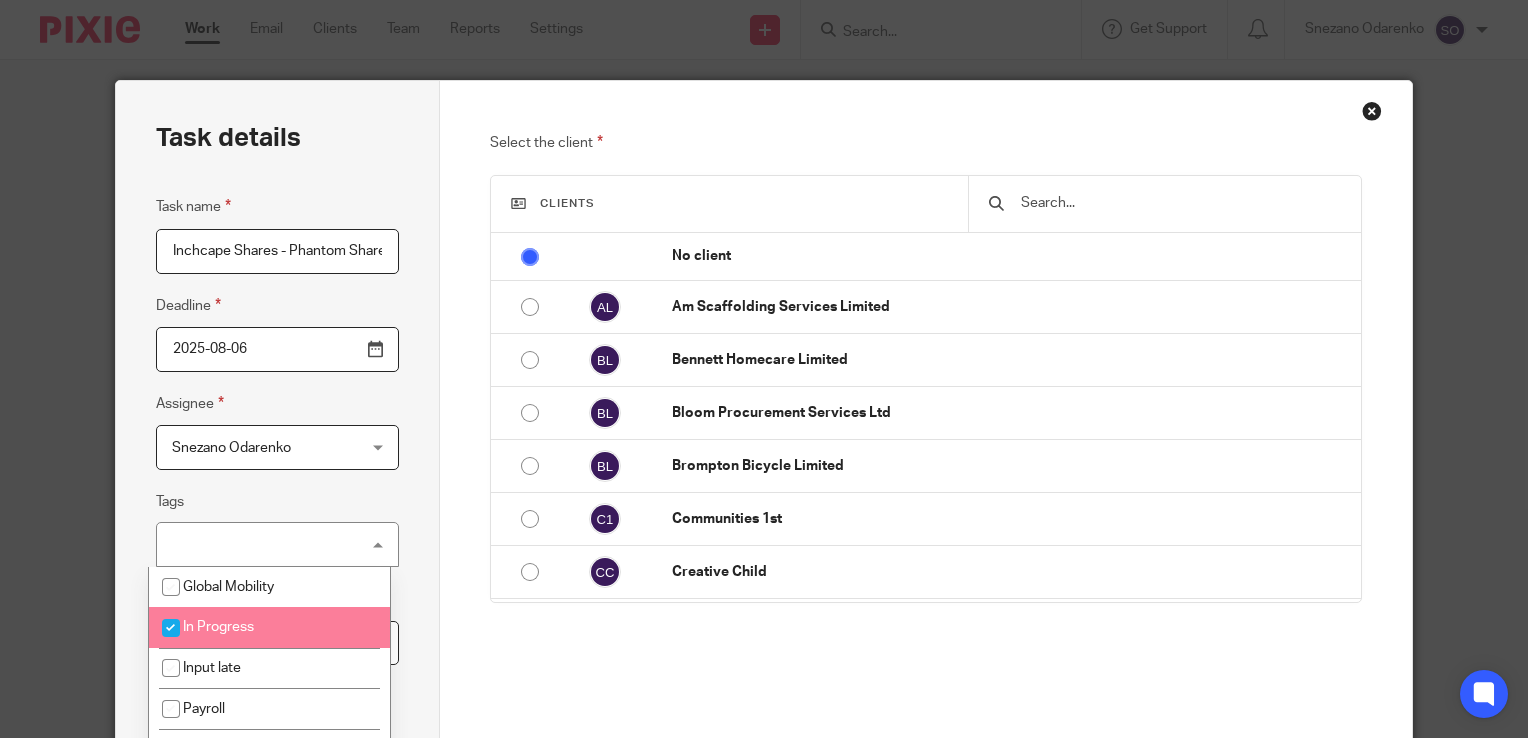checkbox on "true" 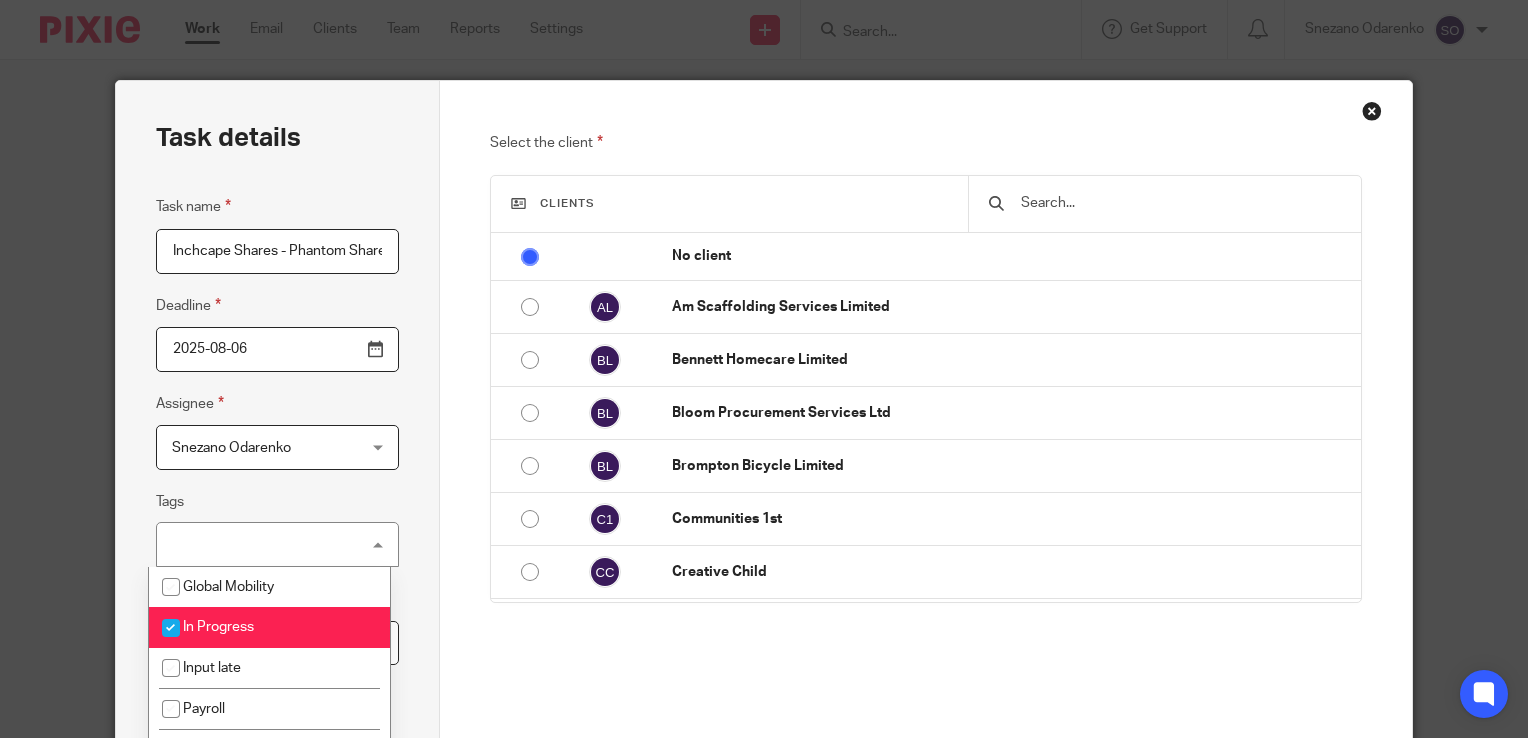 click on "Task details
Task name   Inchcape Shares - Phantom Shares Review
Deadline
2025-08-06   Assignee
Snezano Odarenko
Snezano Odarenko
Client manager
Alex Thompson
Alex Chambers
Anna Golebiewska
Emma Shone
Jordan Schofield
Kayleigh Wilson
Kirstie Commons
Lauren Ruffles
Mark Bentley
Morag Blackburn
Nic Johnson
Sam Collins
Sam Williams
Scott Radford
Shannan Booth
Snezano Odarenko
11   Tags
In Progress
Global Mobility
In Progress" at bounding box center [278, 476] 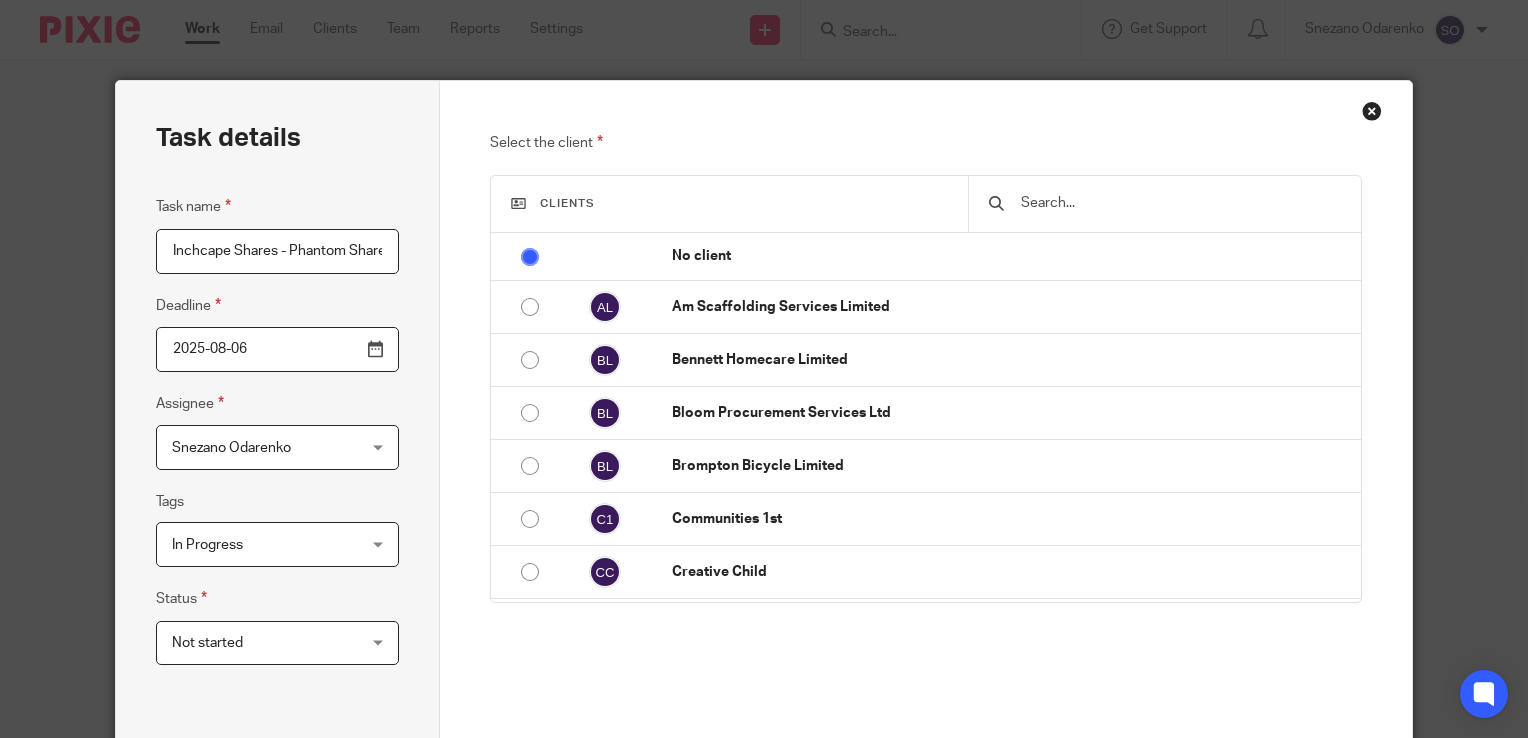scroll, scrollTop: 60, scrollLeft: 0, axis: vertical 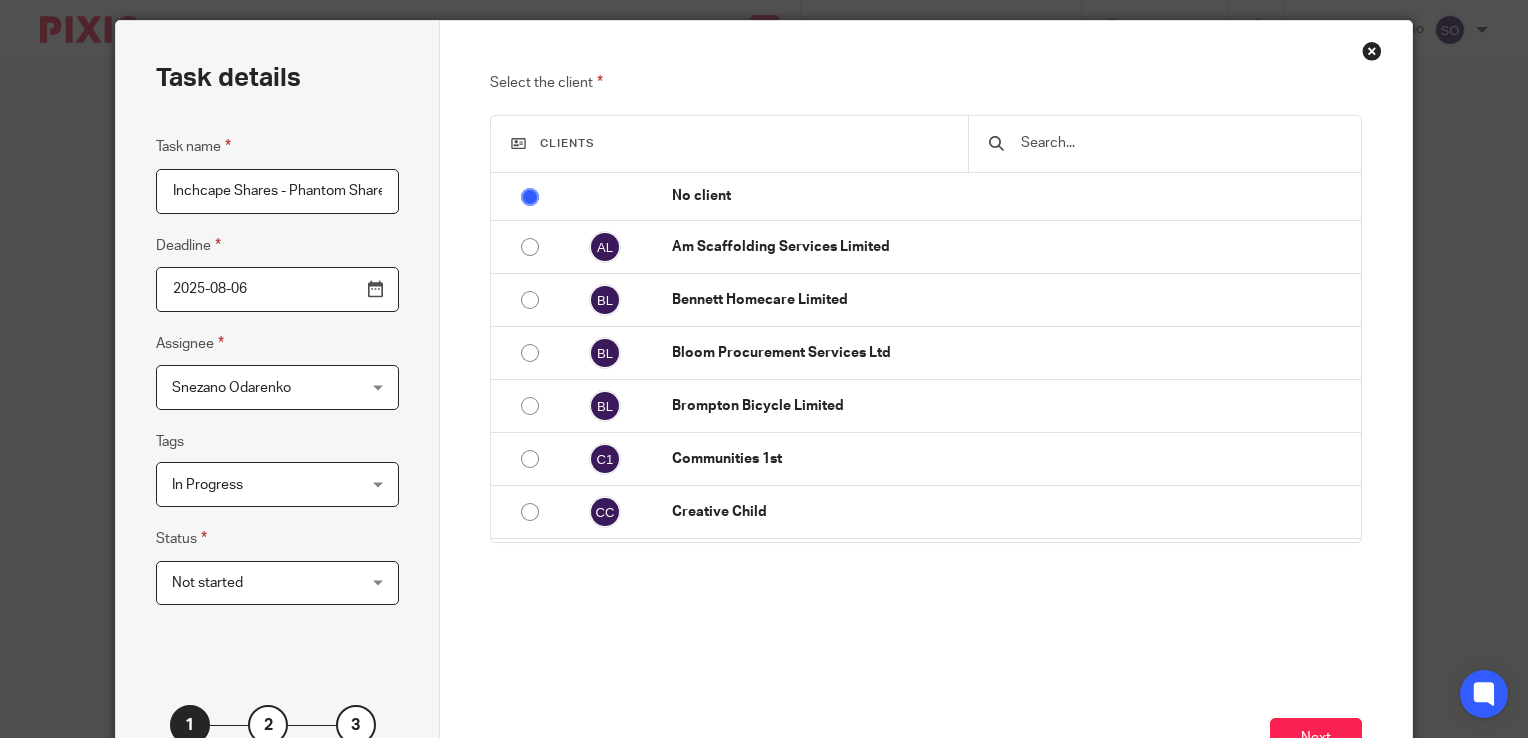 click on "Not started
Not started" at bounding box center [277, 583] 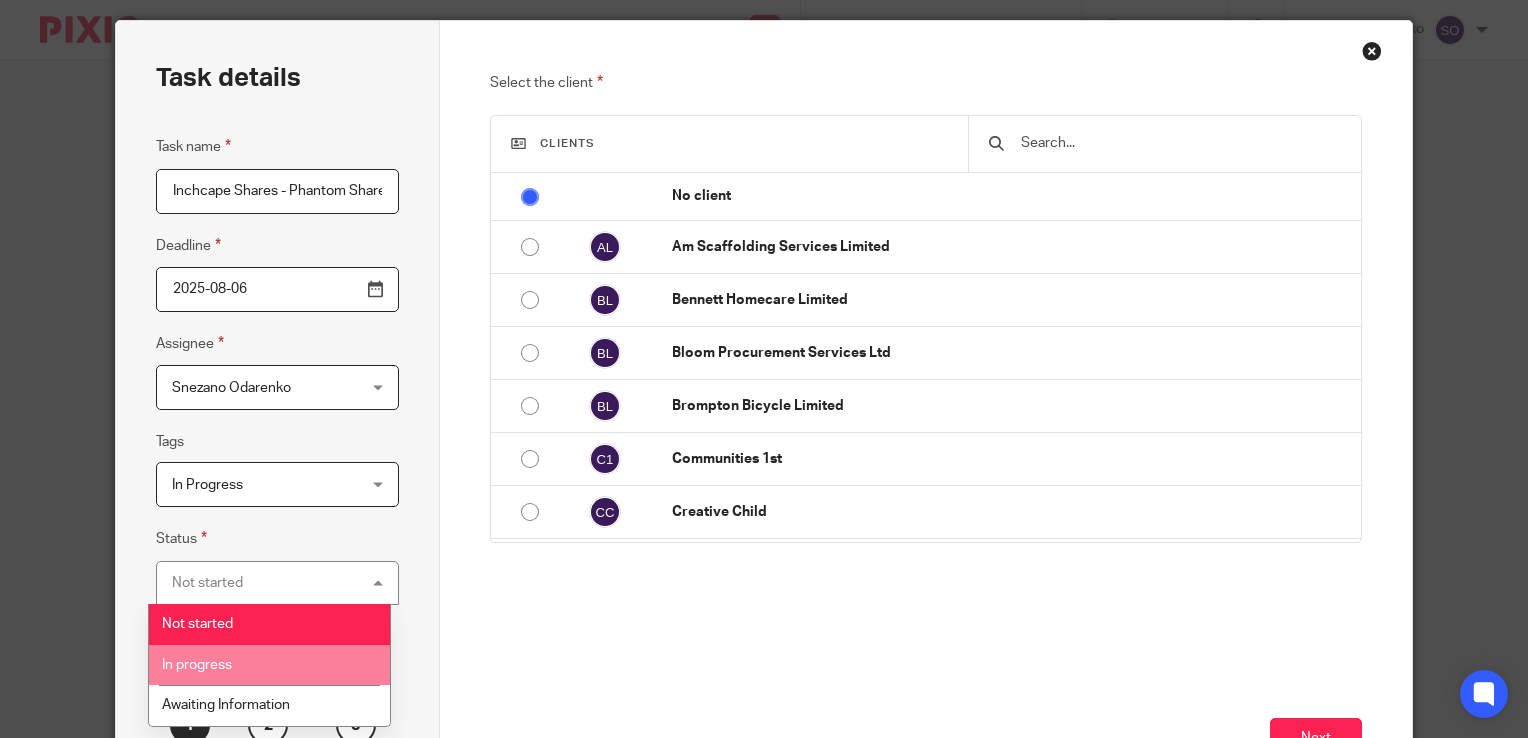 click on "In progress" at bounding box center (270, 665) 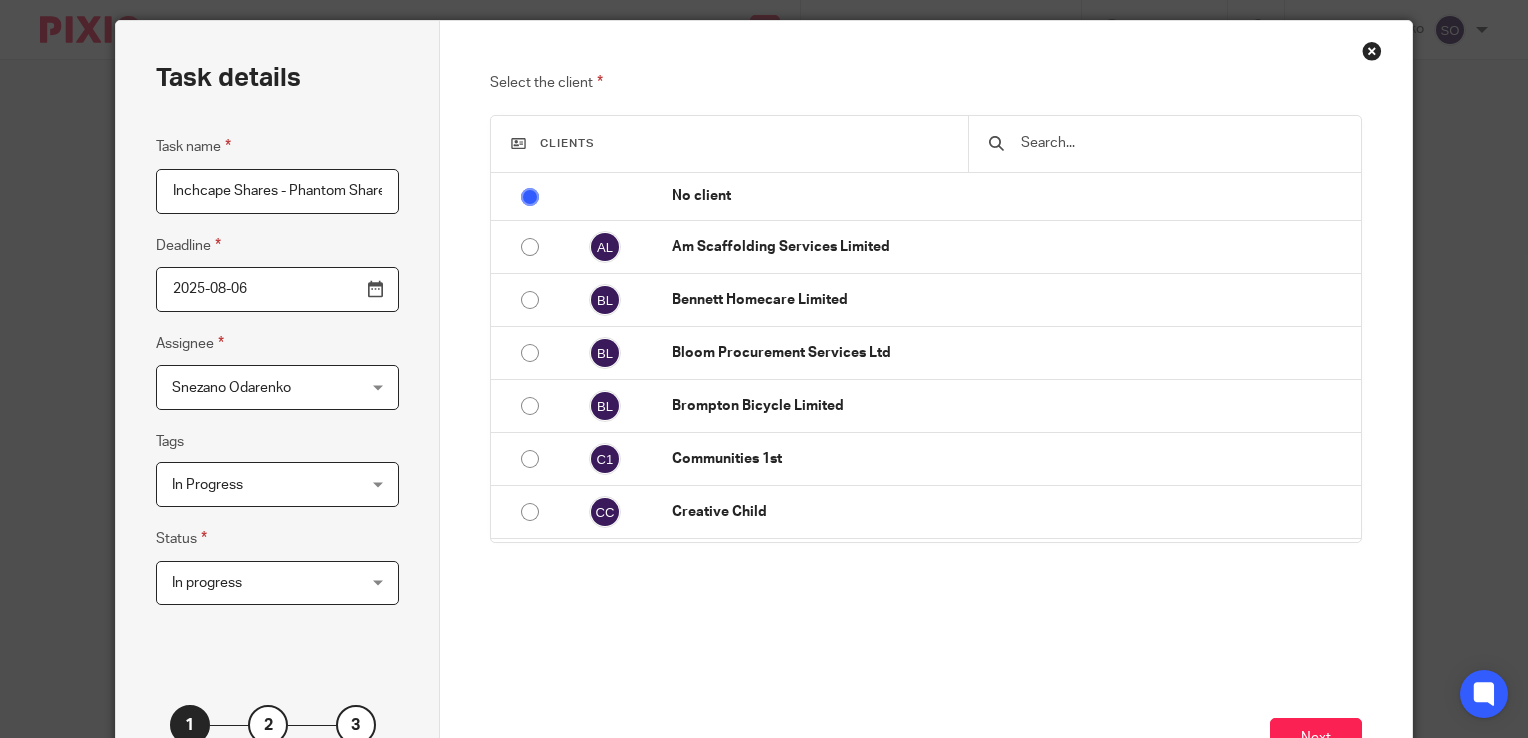 click on "Task details
Task name   Inchcape Shares - Phantom Shares Review
Deadline
2025-08-06   Assignee
Snezano Odarenko
Snezano Odarenko
Client manager
Alex Thompson
Alex Chambers
Anna Golebiewska
Emma Shone
Jordan Schofield
Kayleigh Wilson
Kirstie Commons
Lauren Ruffles
Mark Bentley
Morag Blackburn
Nic Johnson
Sam Collins
Sam Williams
Scott Radford
Shannan Booth
Snezano Odarenko
11   Tags
In Progress
Global Mobility
In Progress" at bounding box center [278, 416] 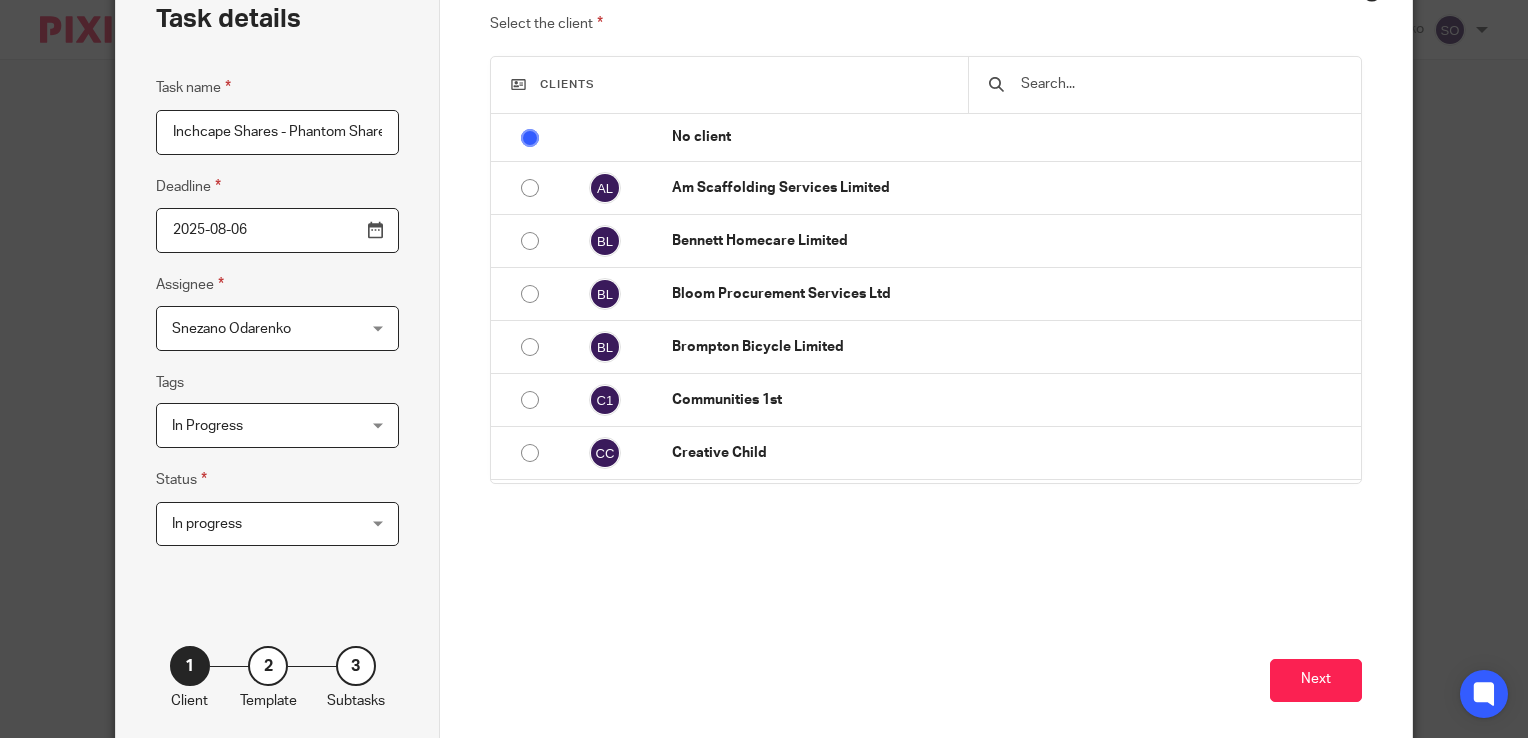 scroll, scrollTop: 120, scrollLeft: 0, axis: vertical 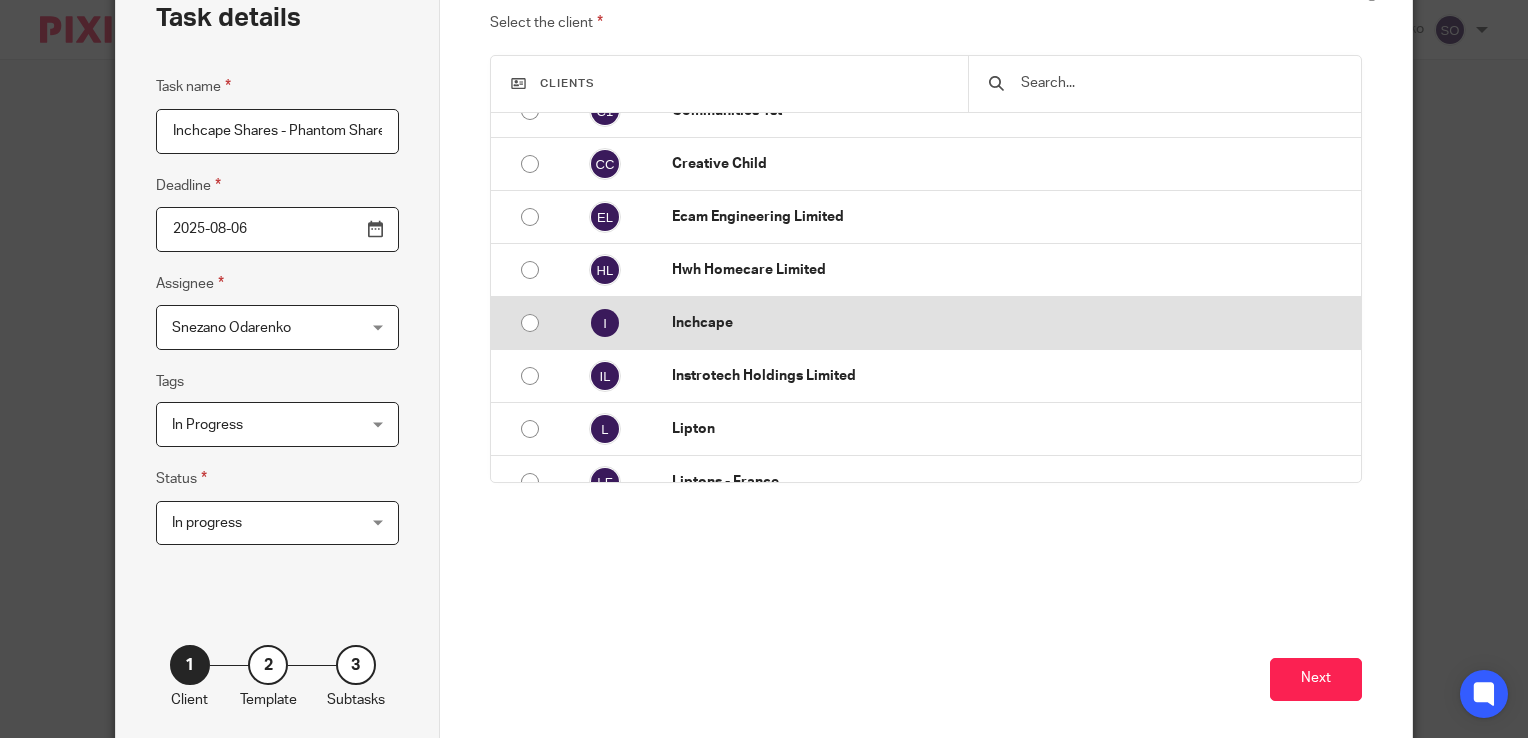 click on "Inchcape" at bounding box center [1011, 323] 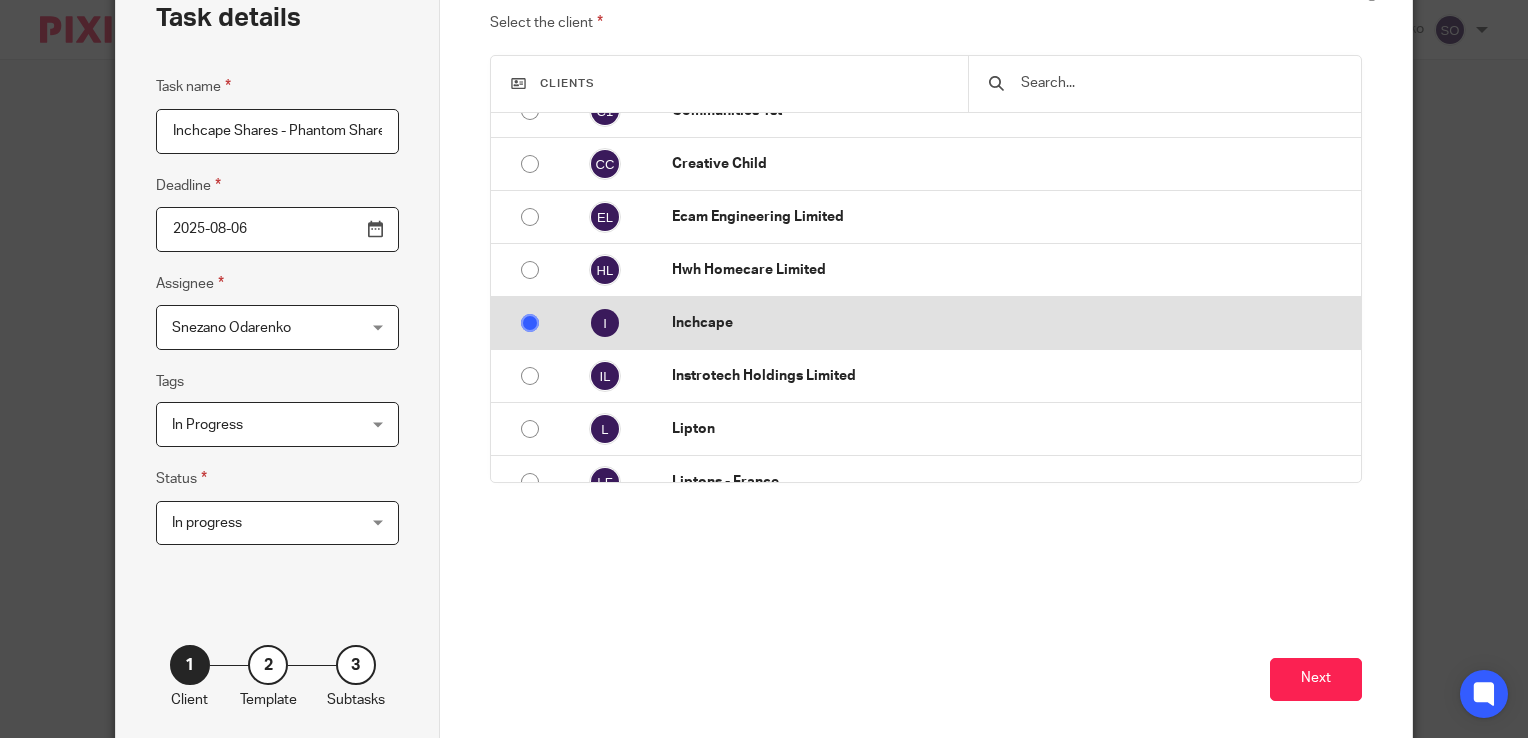 radio on "false" 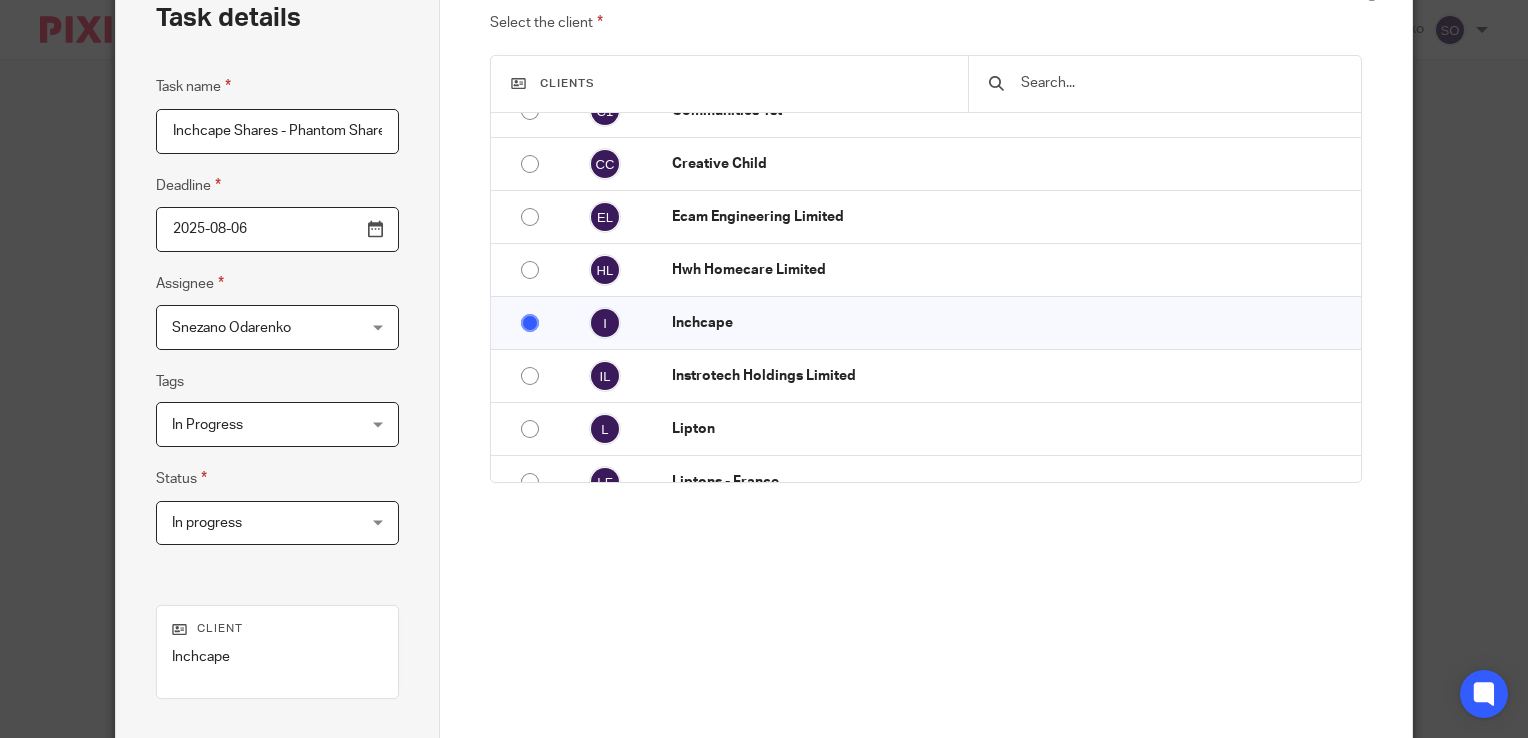 scroll, scrollTop: 336, scrollLeft: 0, axis: vertical 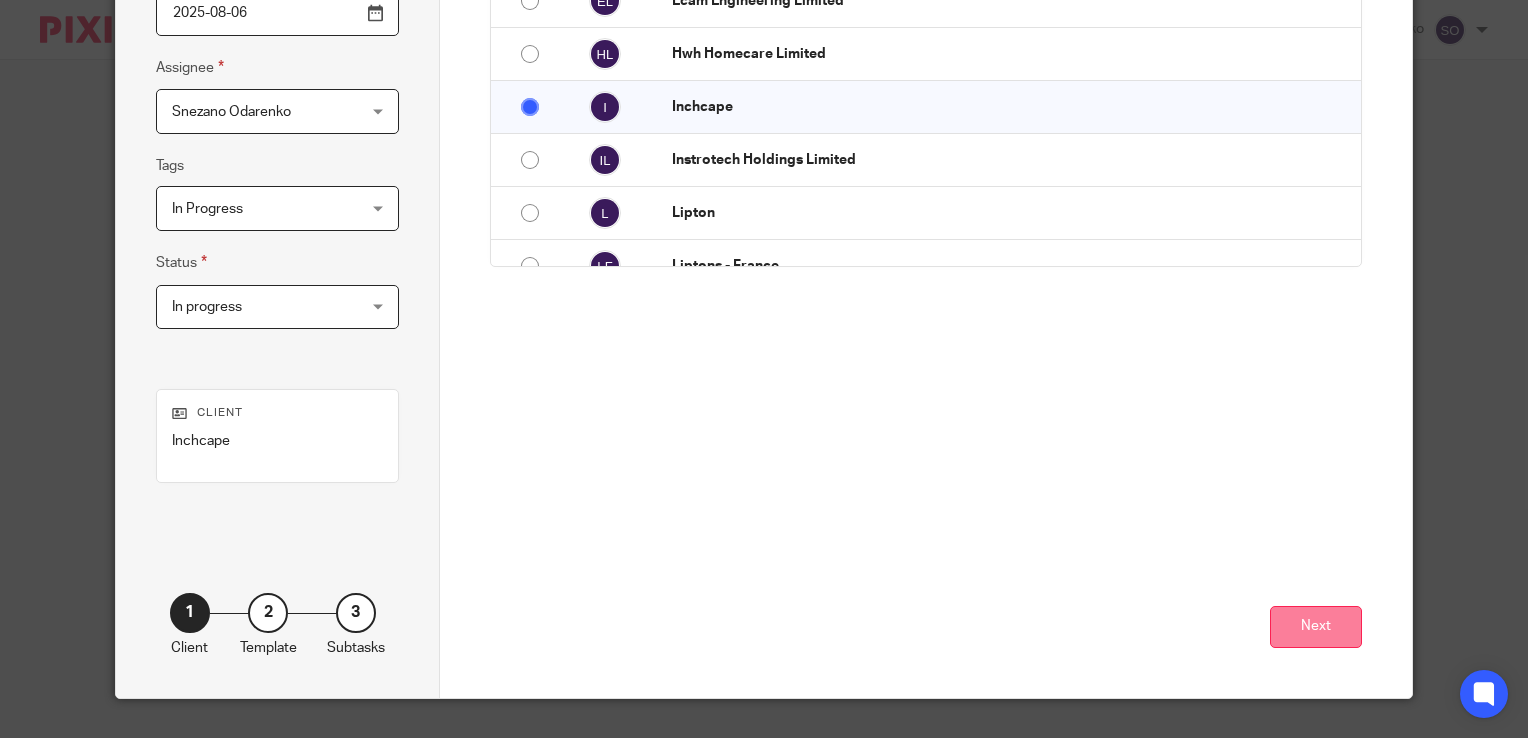click on "Next" at bounding box center [1316, 627] 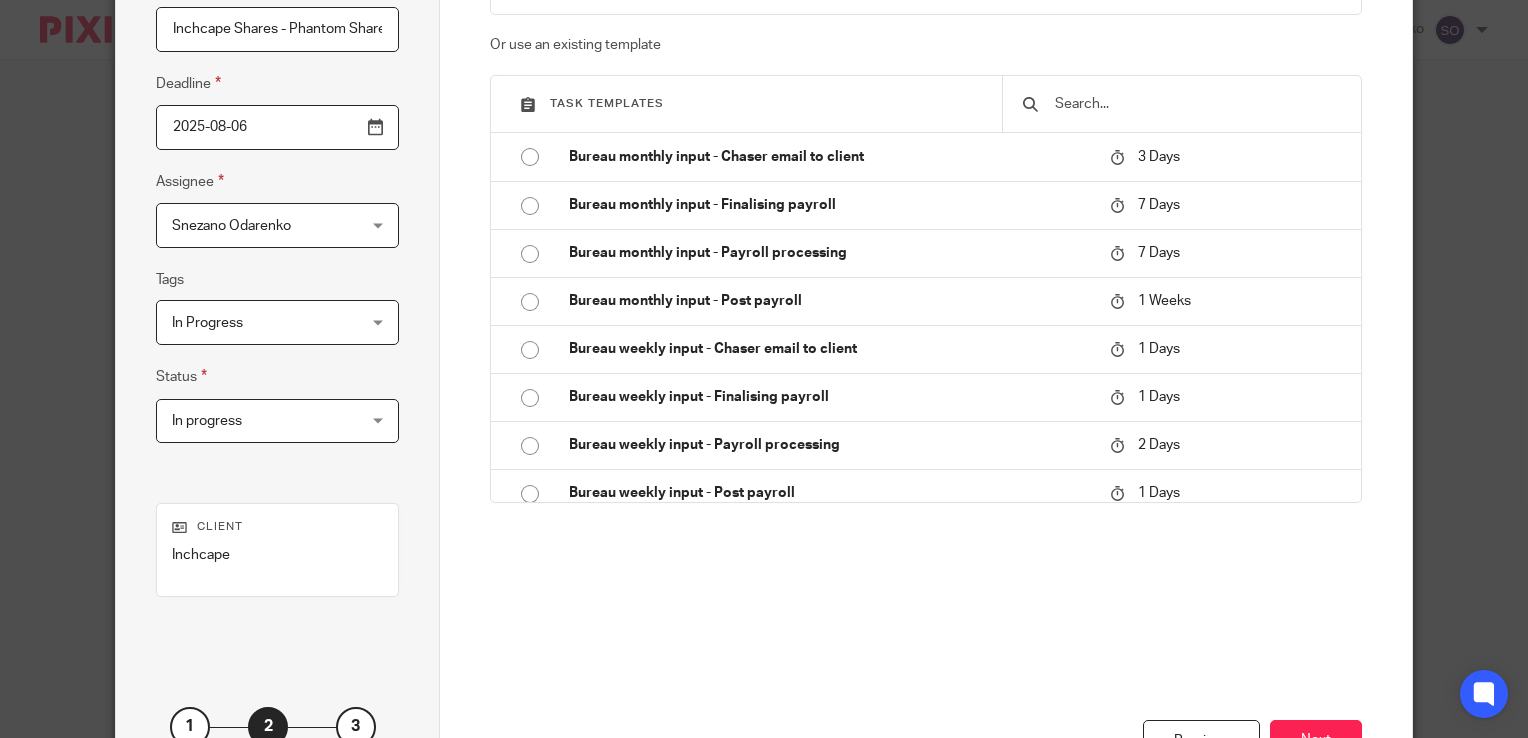 scroll, scrollTop: 220, scrollLeft: 0, axis: vertical 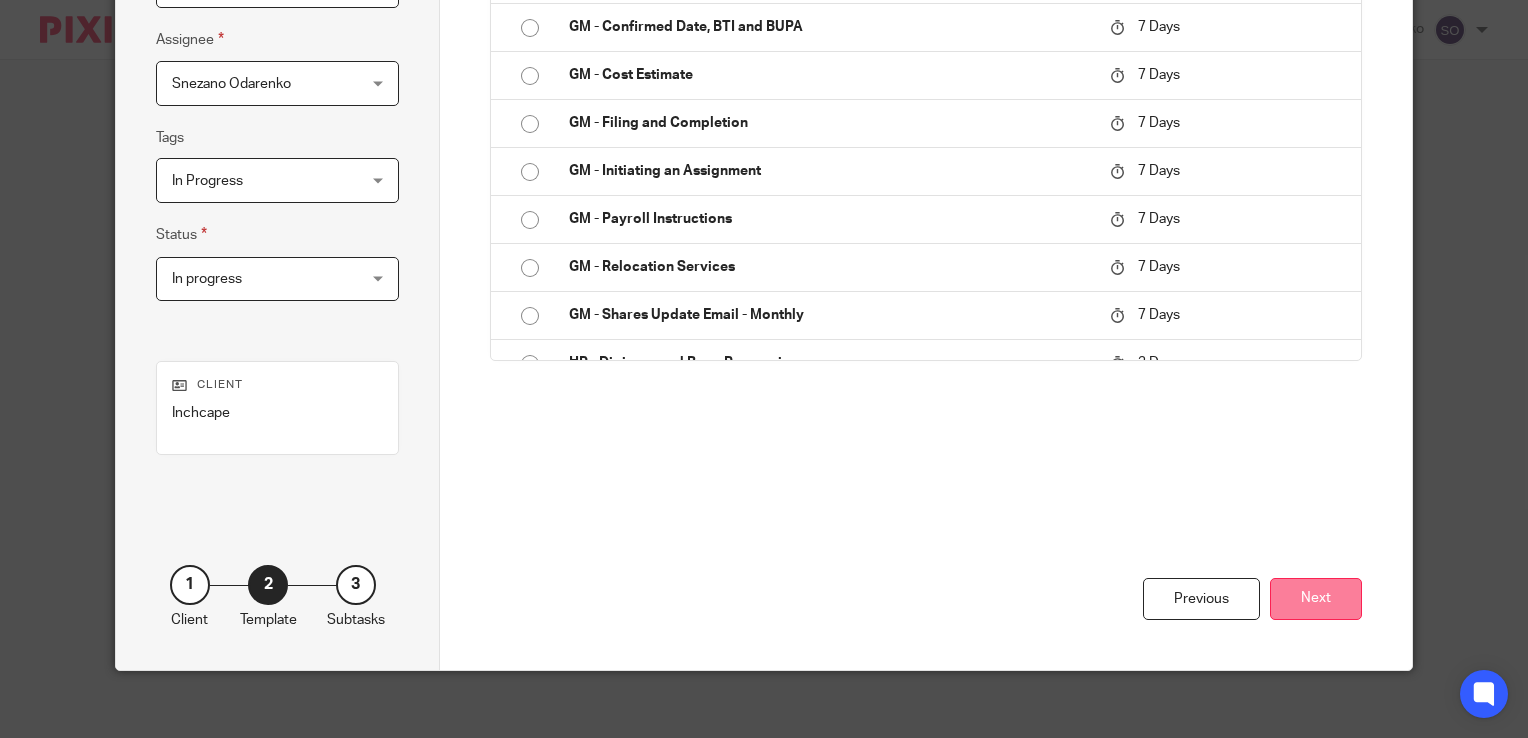 click on "Next" at bounding box center [1316, 599] 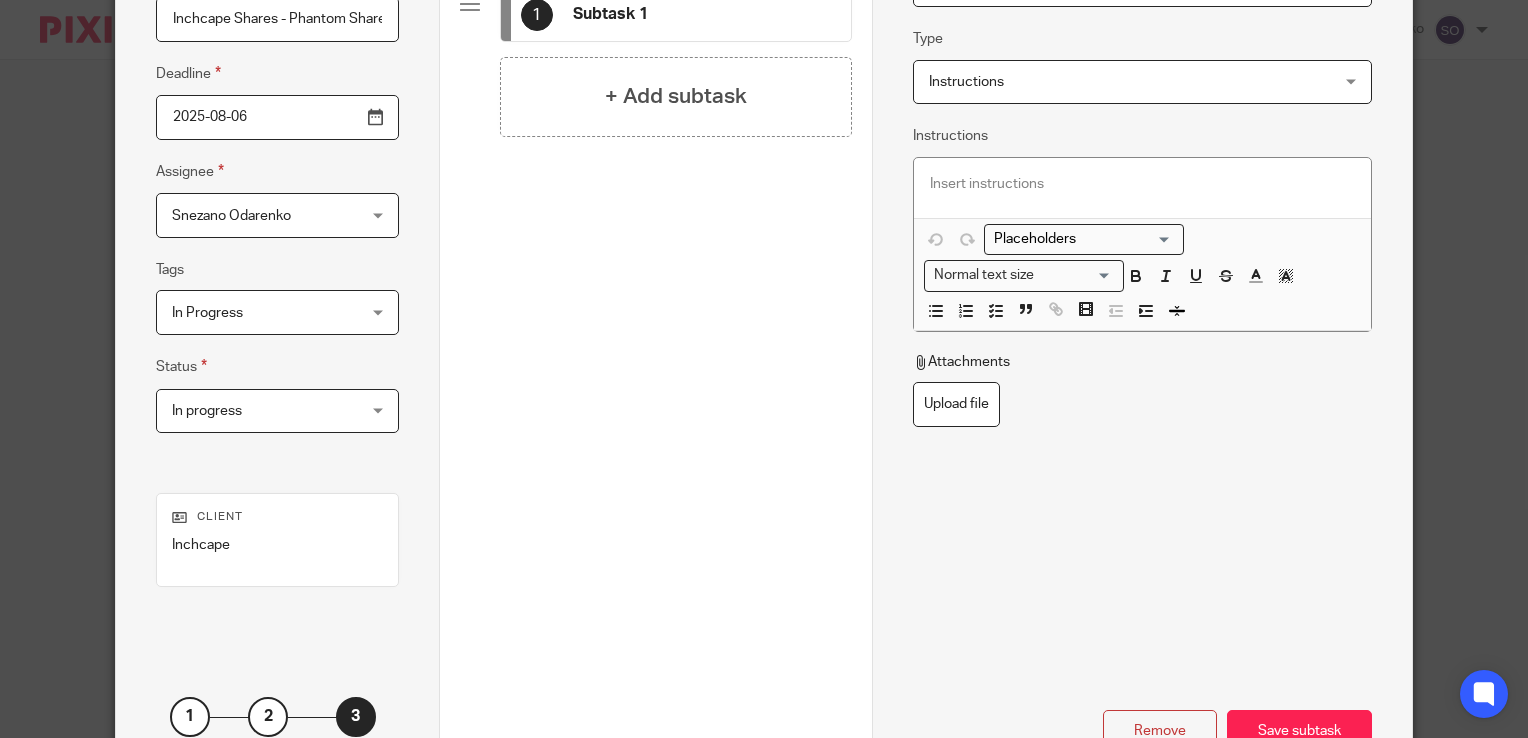 scroll, scrollTop: 115, scrollLeft: 0, axis: vertical 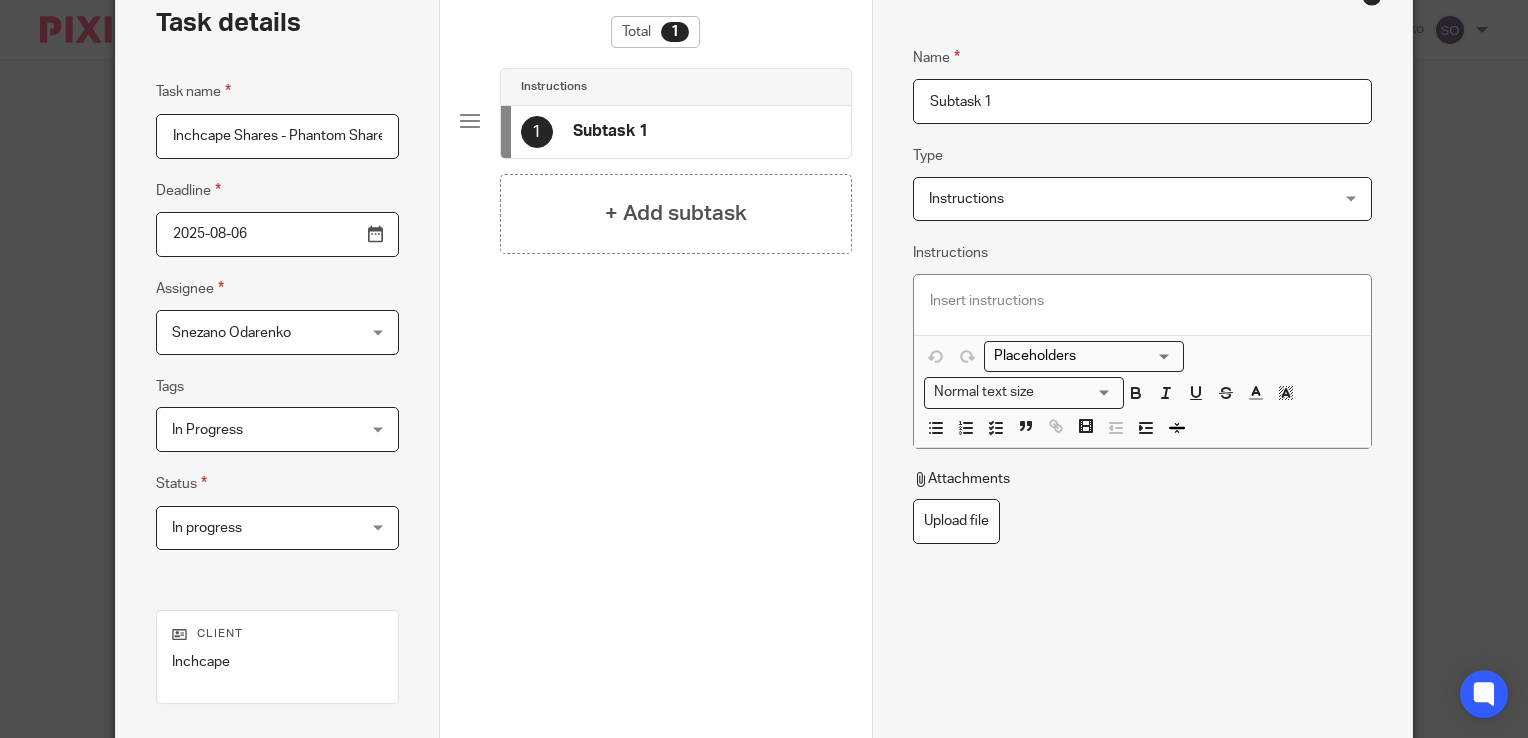 click on "Subtask 1" at bounding box center (1142, 101) 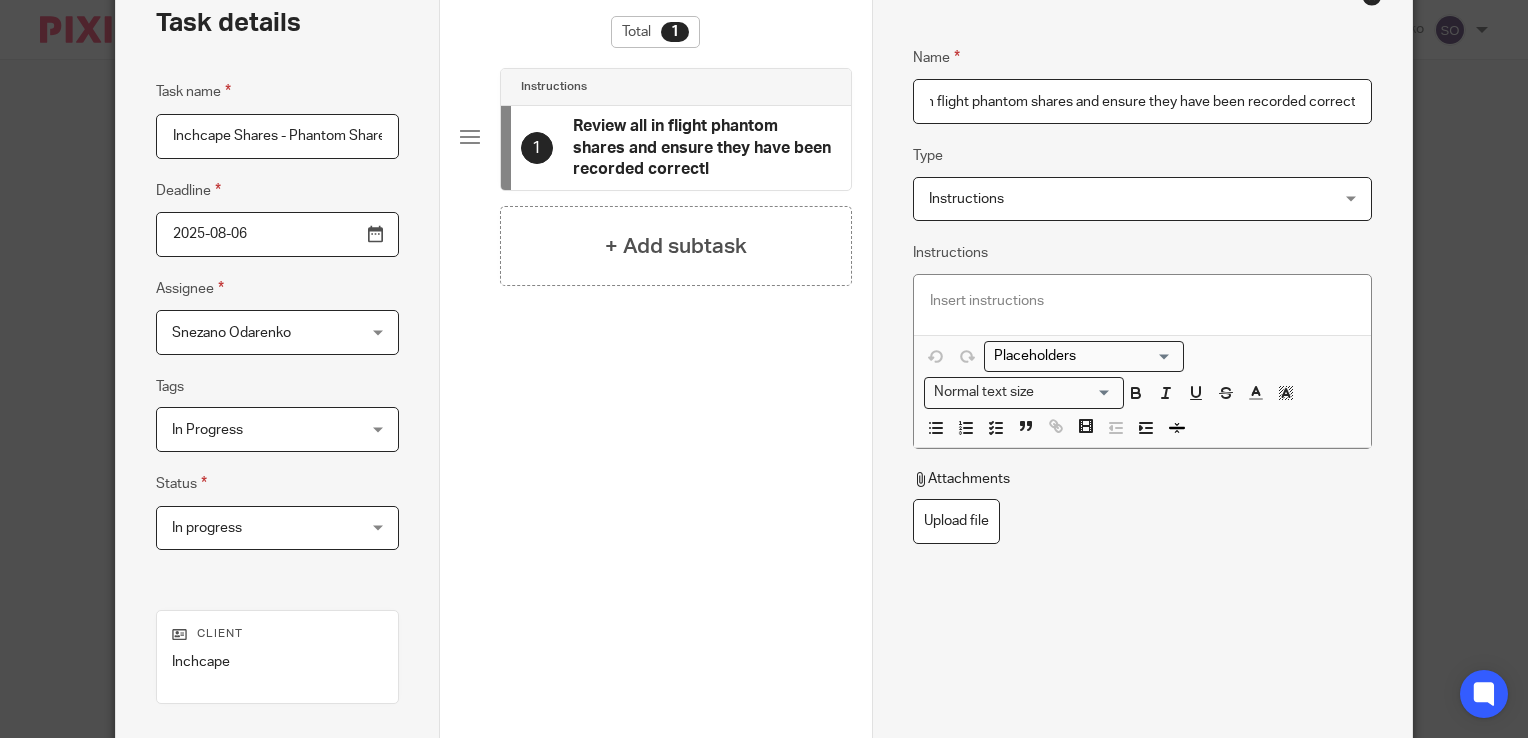 scroll, scrollTop: 0, scrollLeft: 81, axis: horizontal 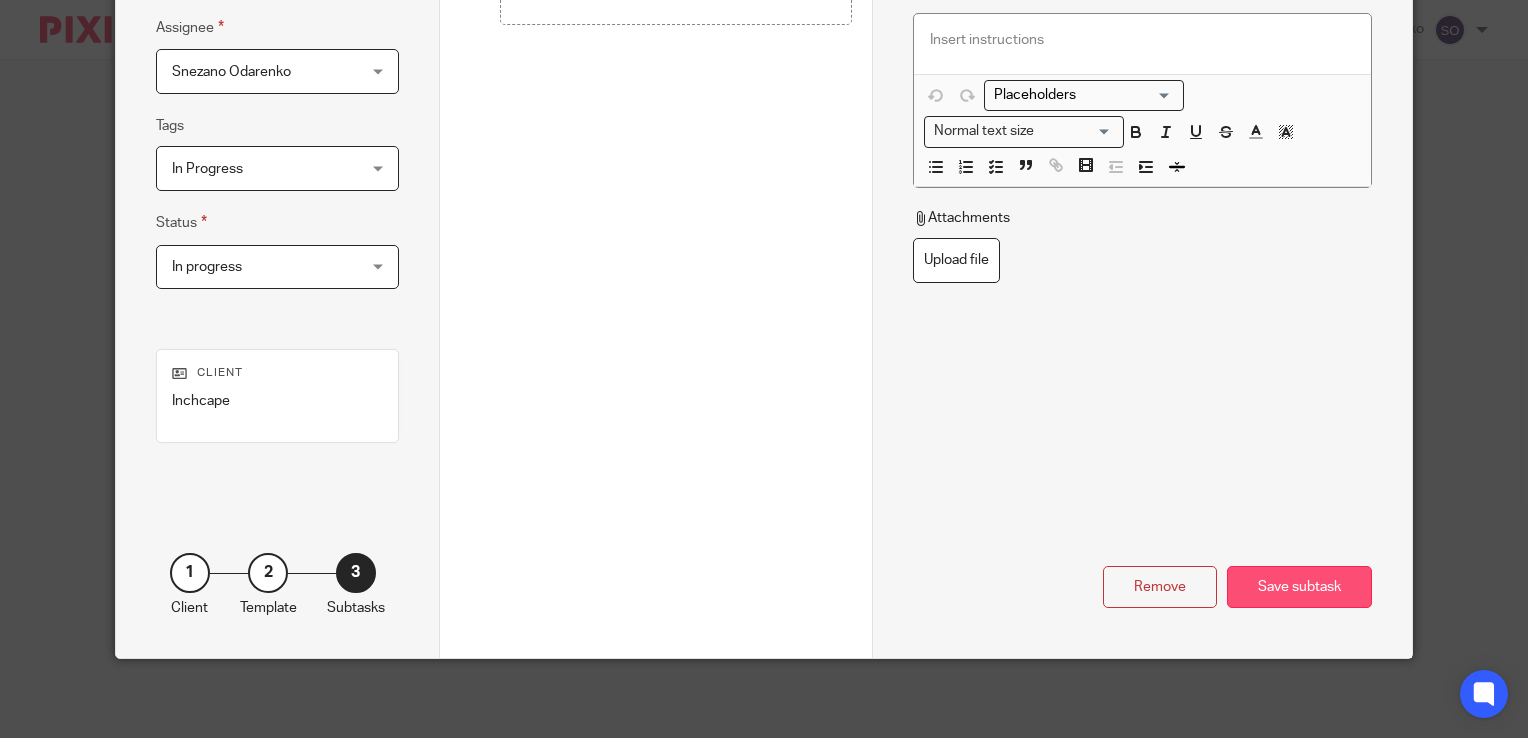 type on "Review all in flight phantom shares and ensure they have been recorded correctly" 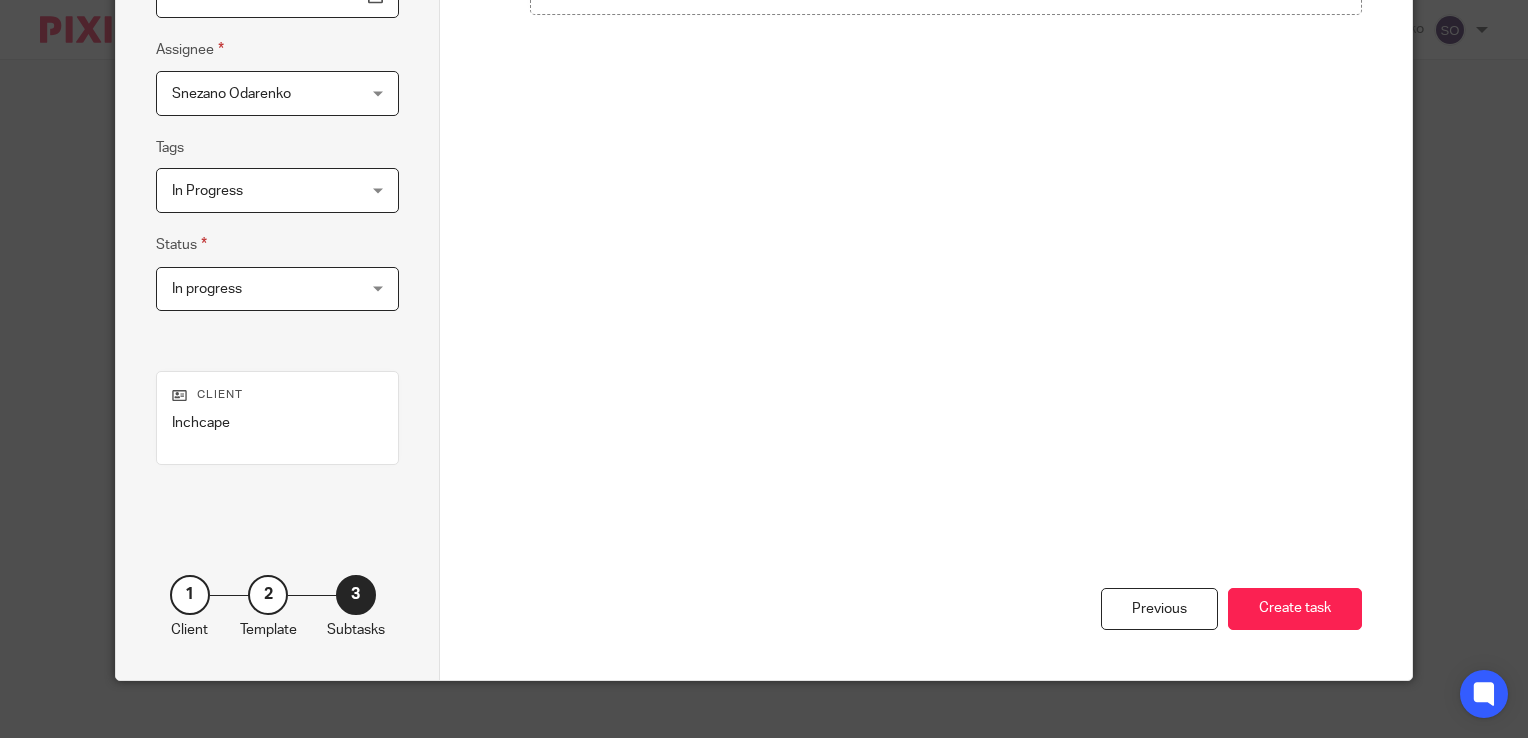 scroll, scrollTop: 368, scrollLeft: 0, axis: vertical 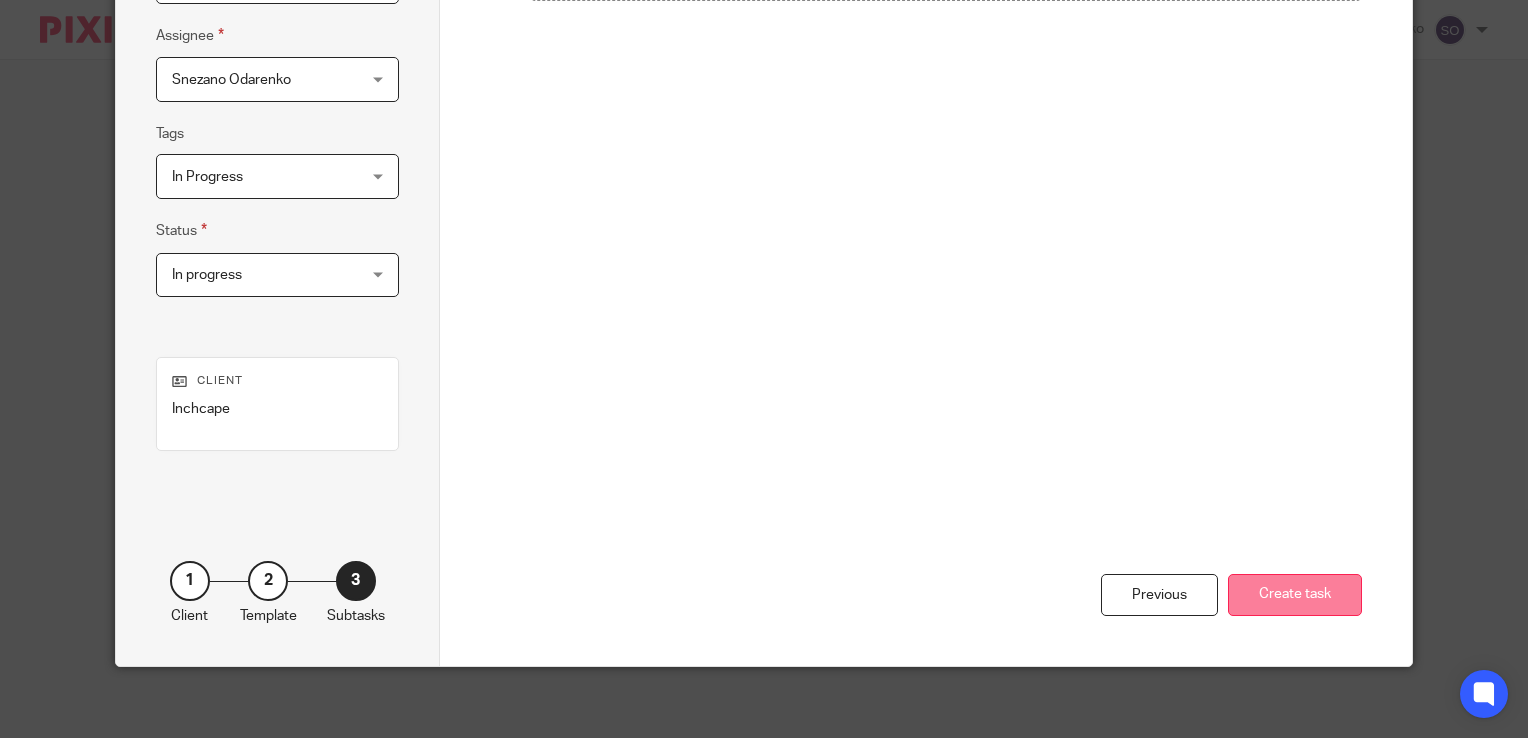 click on "Create task" at bounding box center [1295, 595] 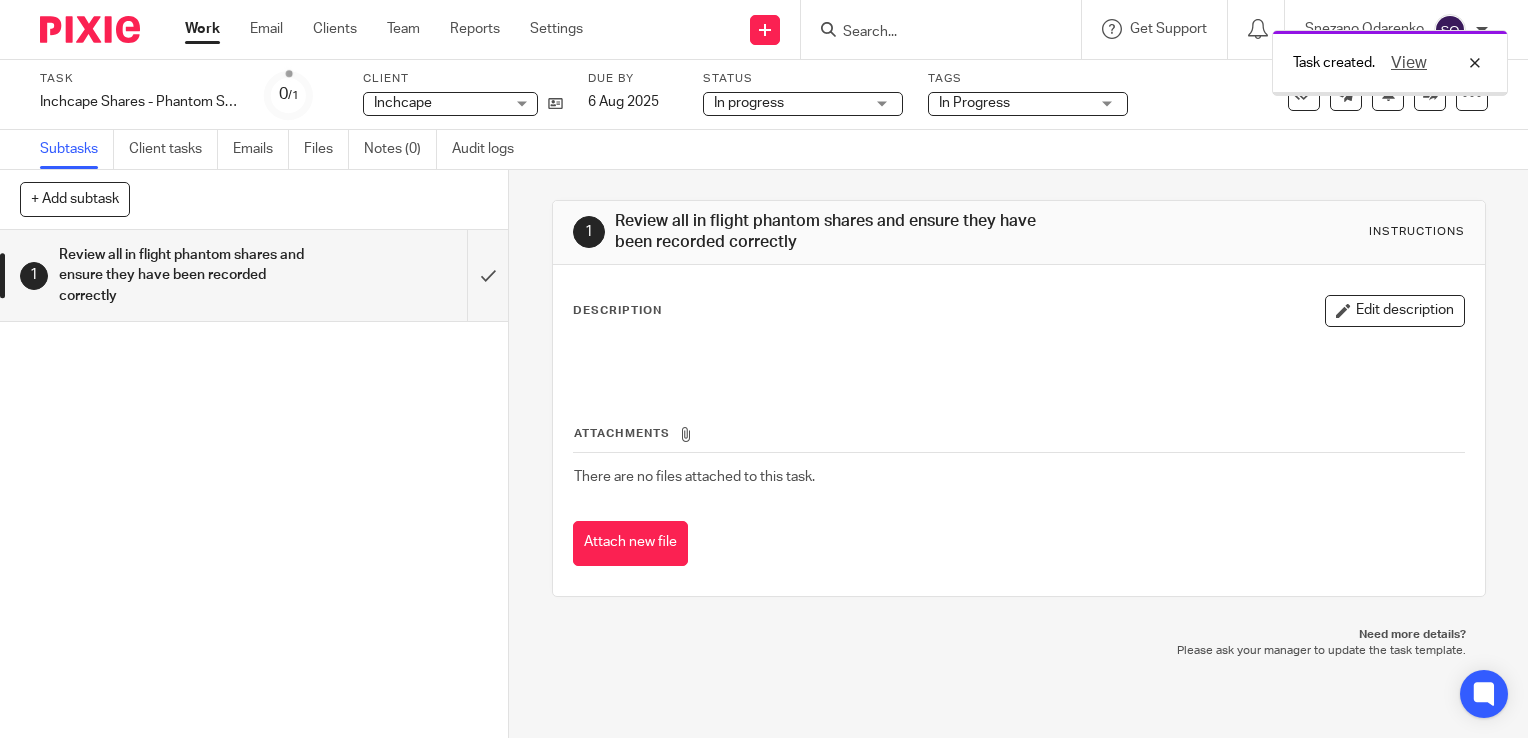 scroll, scrollTop: 0, scrollLeft: 0, axis: both 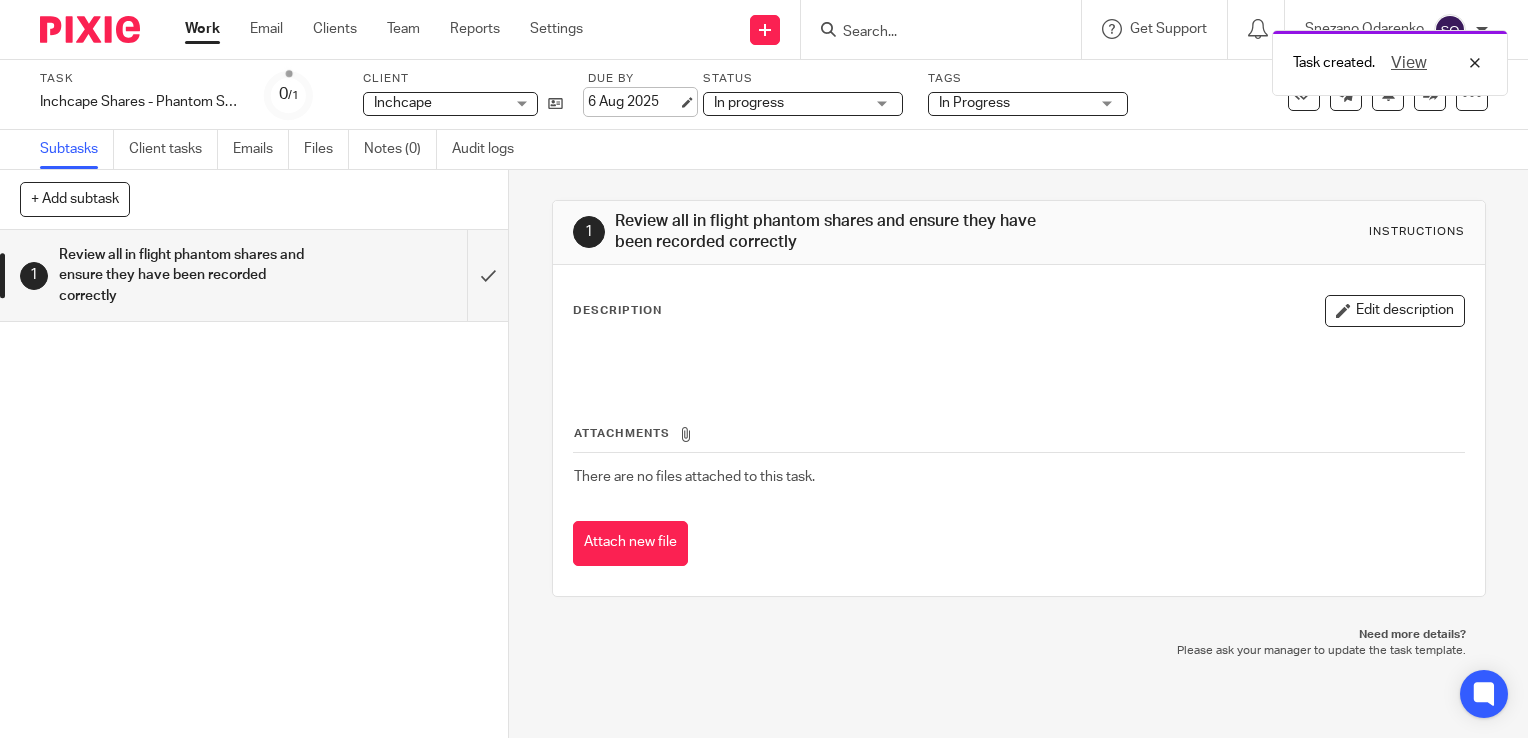 click on "6 Aug 2025" at bounding box center [633, 102] 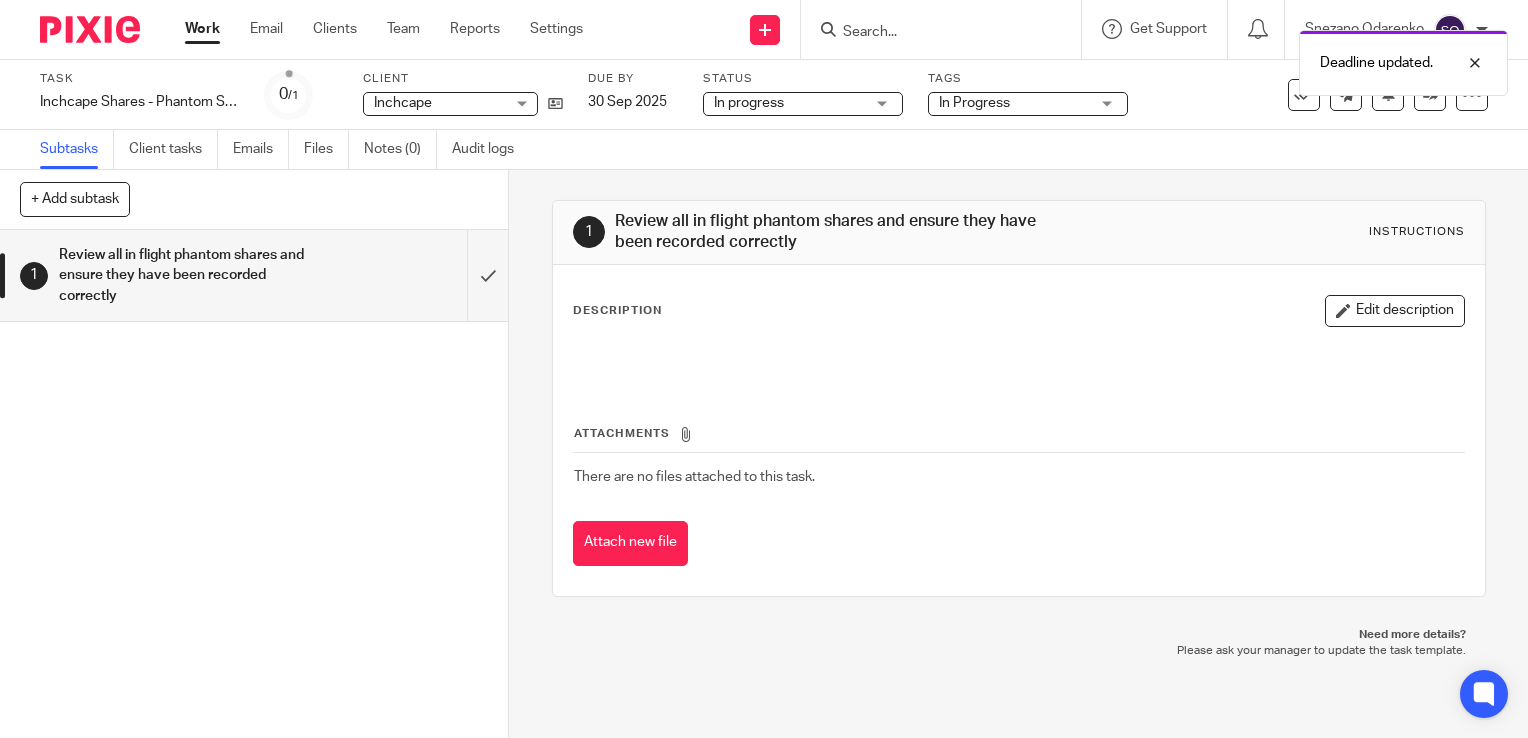 click on "Work" at bounding box center [202, 29] 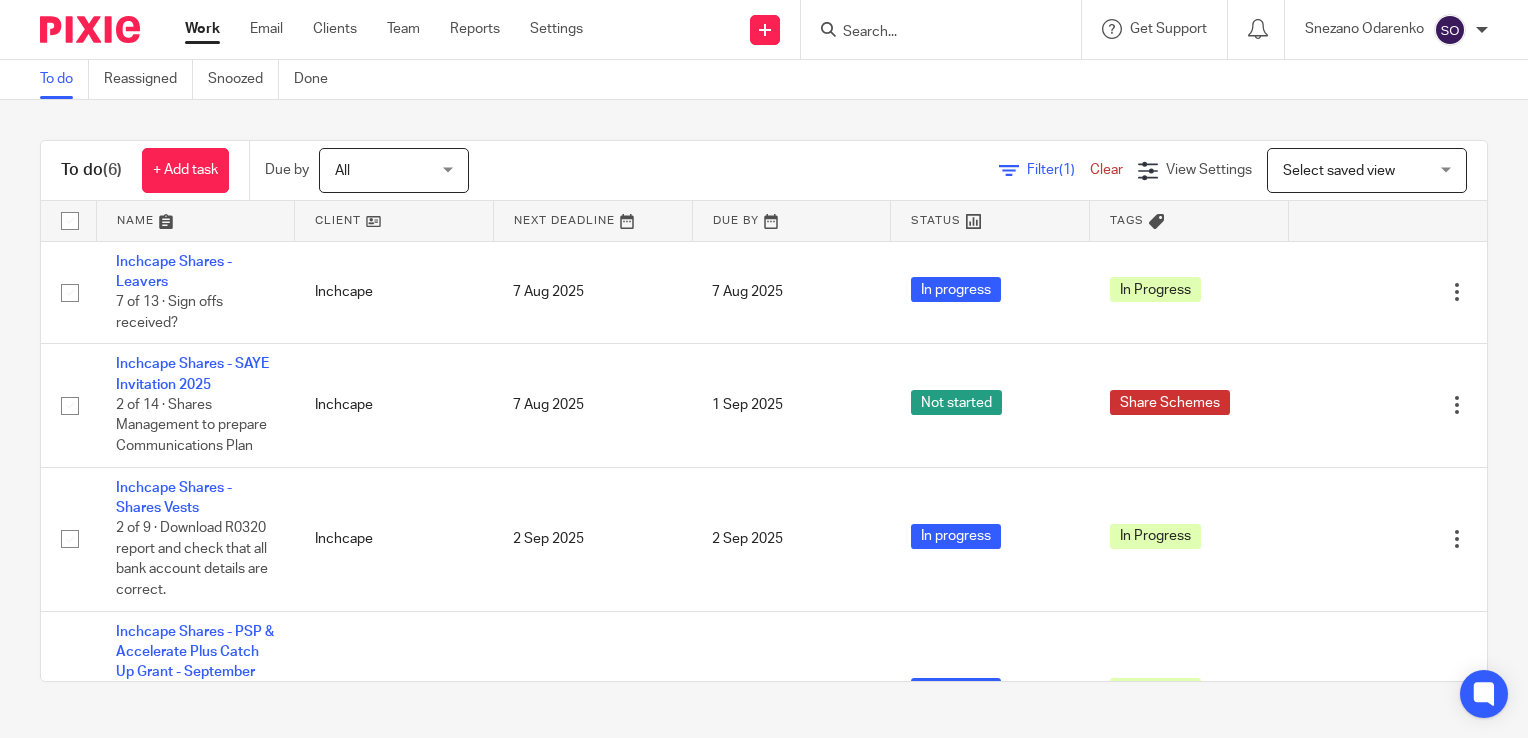 scroll, scrollTop: 0, scrollLeft: 0, axis: both 